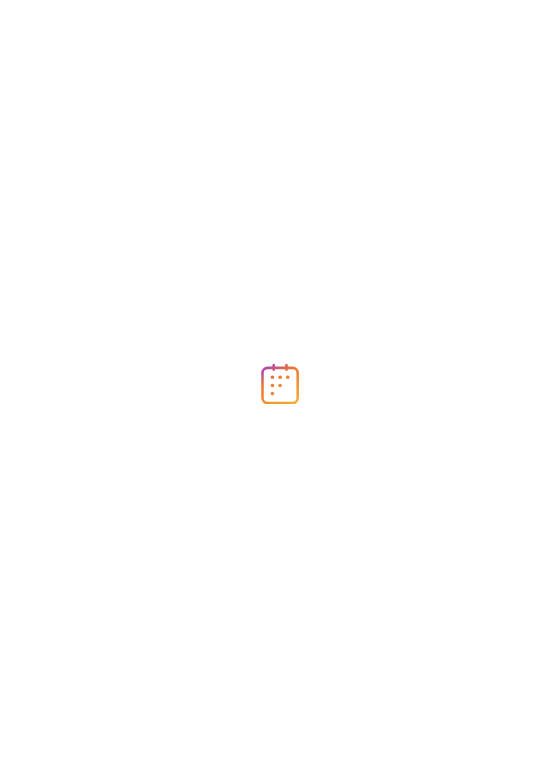 scroll, scrollTop: 0, scrollLeft: 0, axis: both 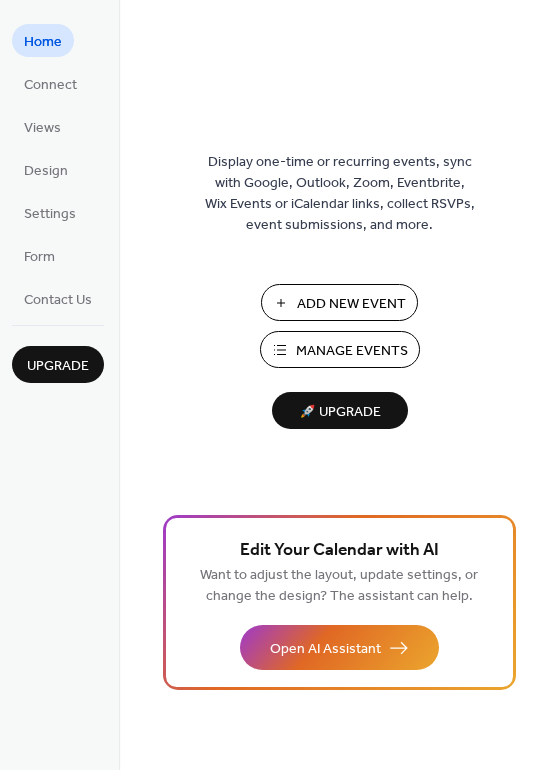 click on "Add New Event" at bounding box center [351, 304] 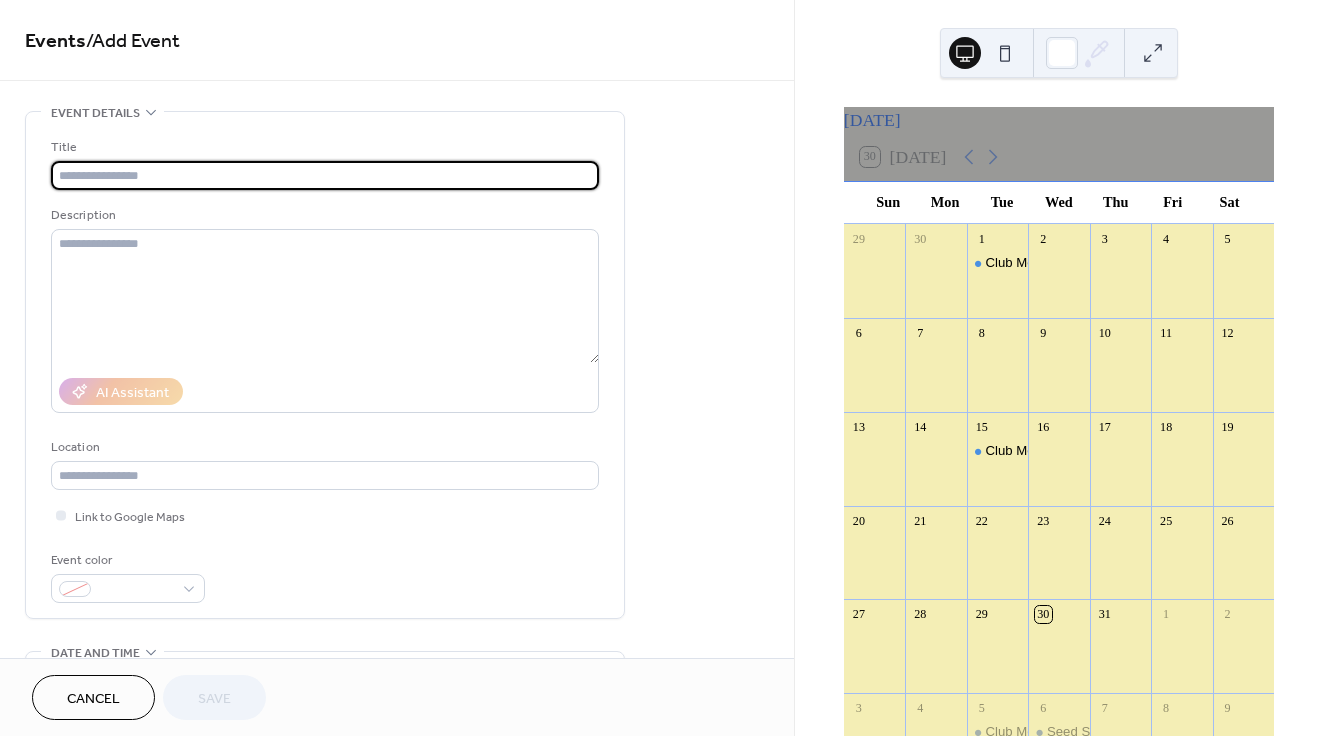 scroll, scrollTop: 0, scrollLeft: 0, axis: both 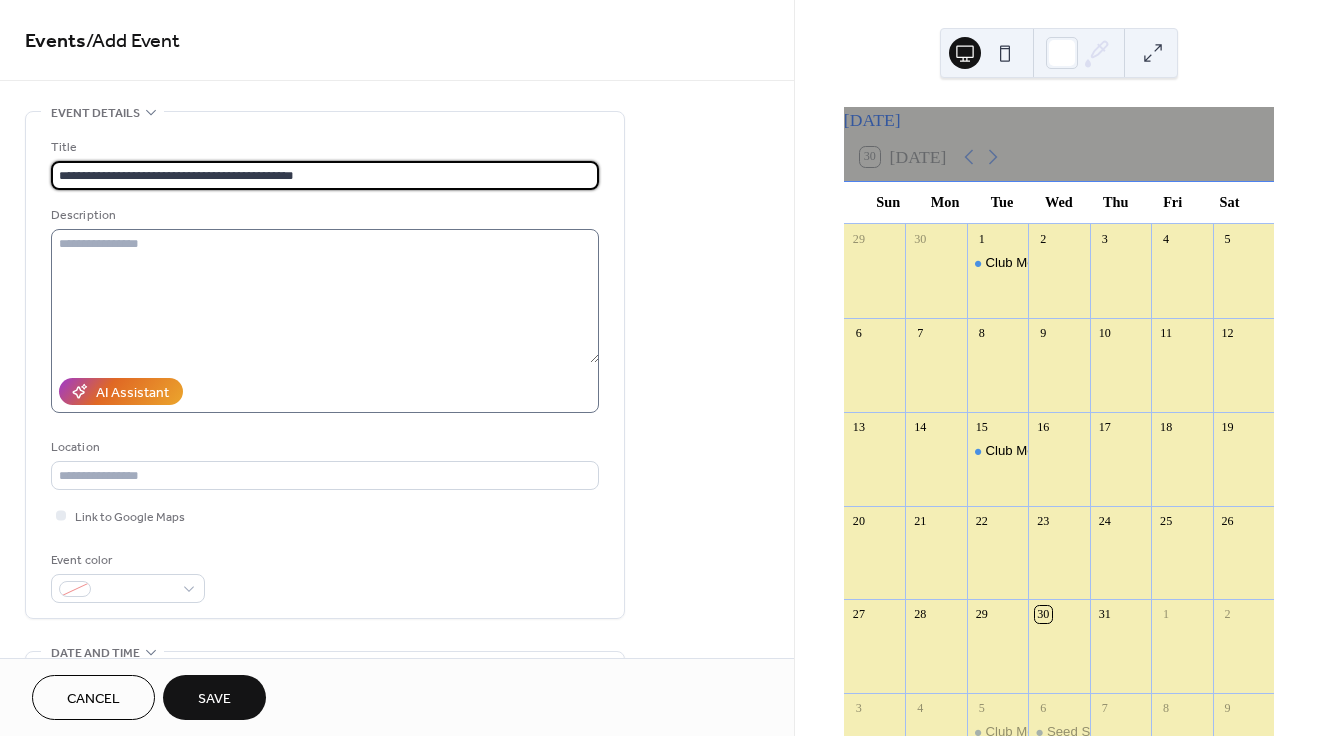 type on "**********" 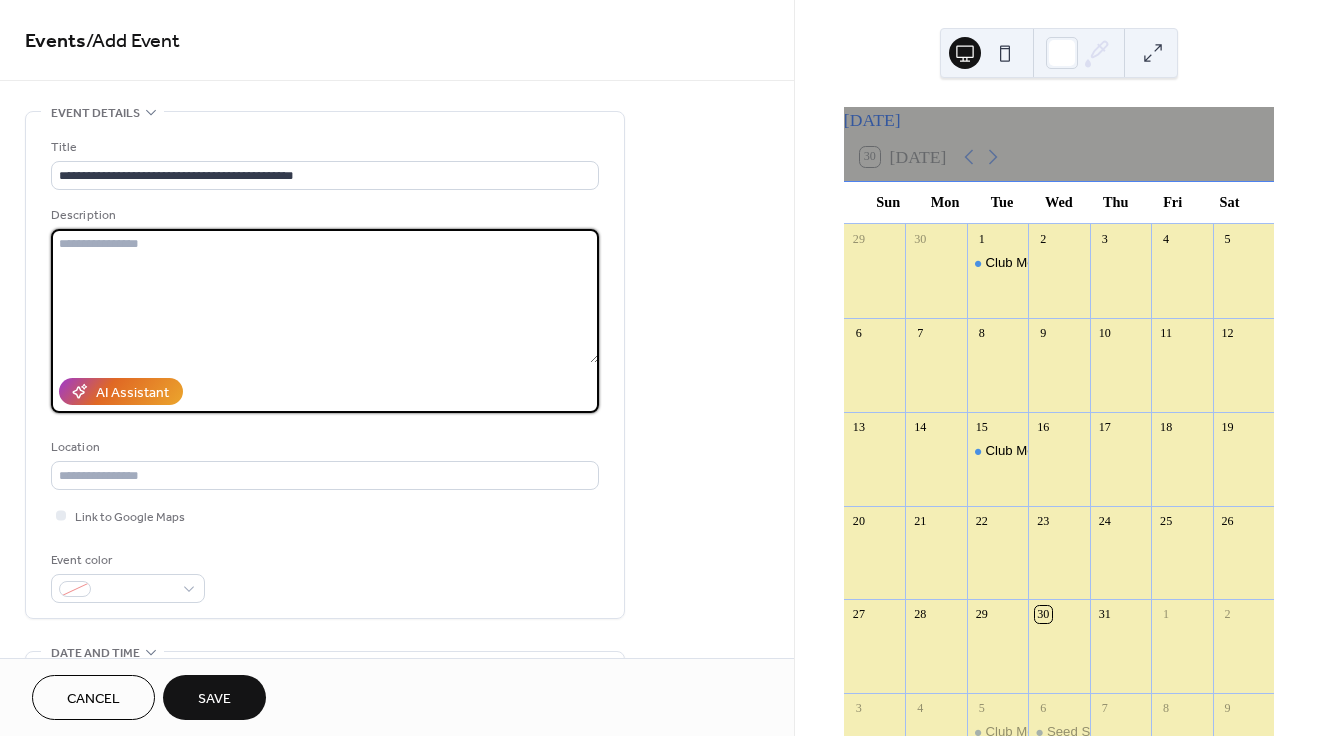 click at bounding box center (325, 296) 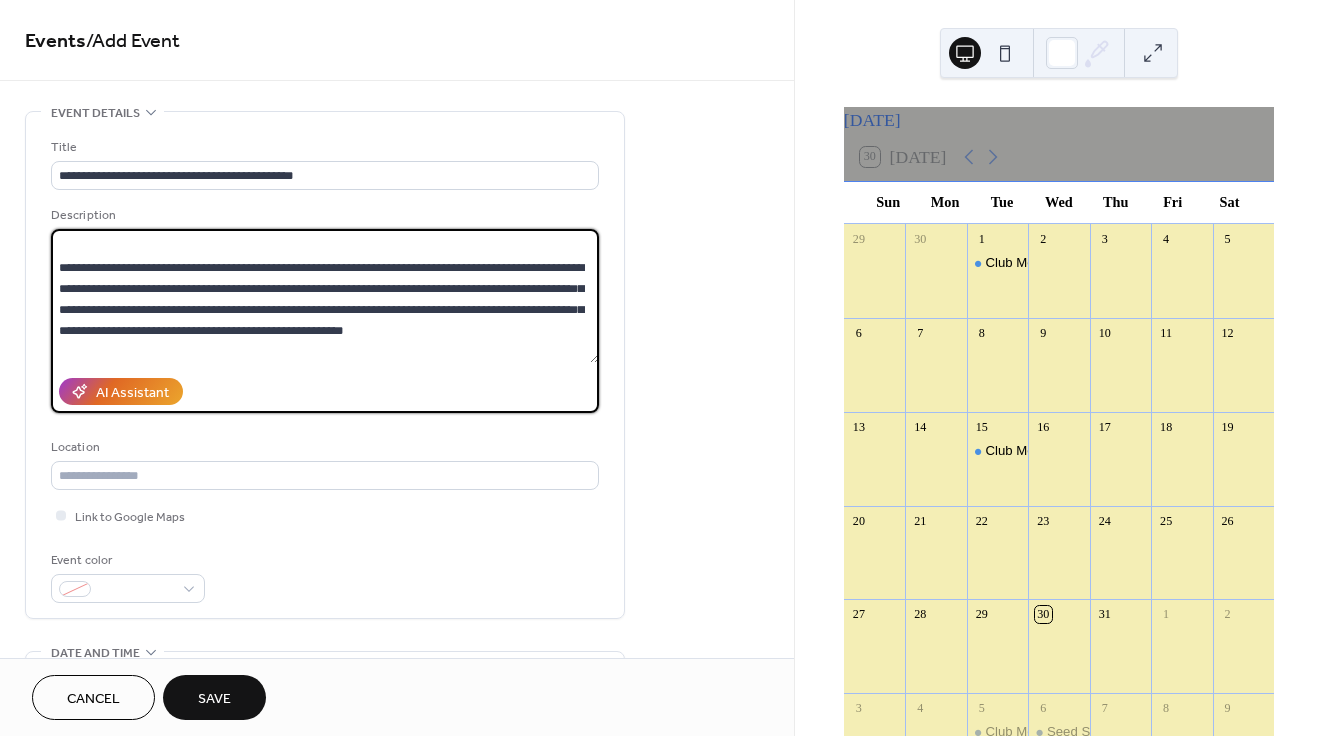 scroll, scrollTop: 0, scrollLeft: 0, axis: both 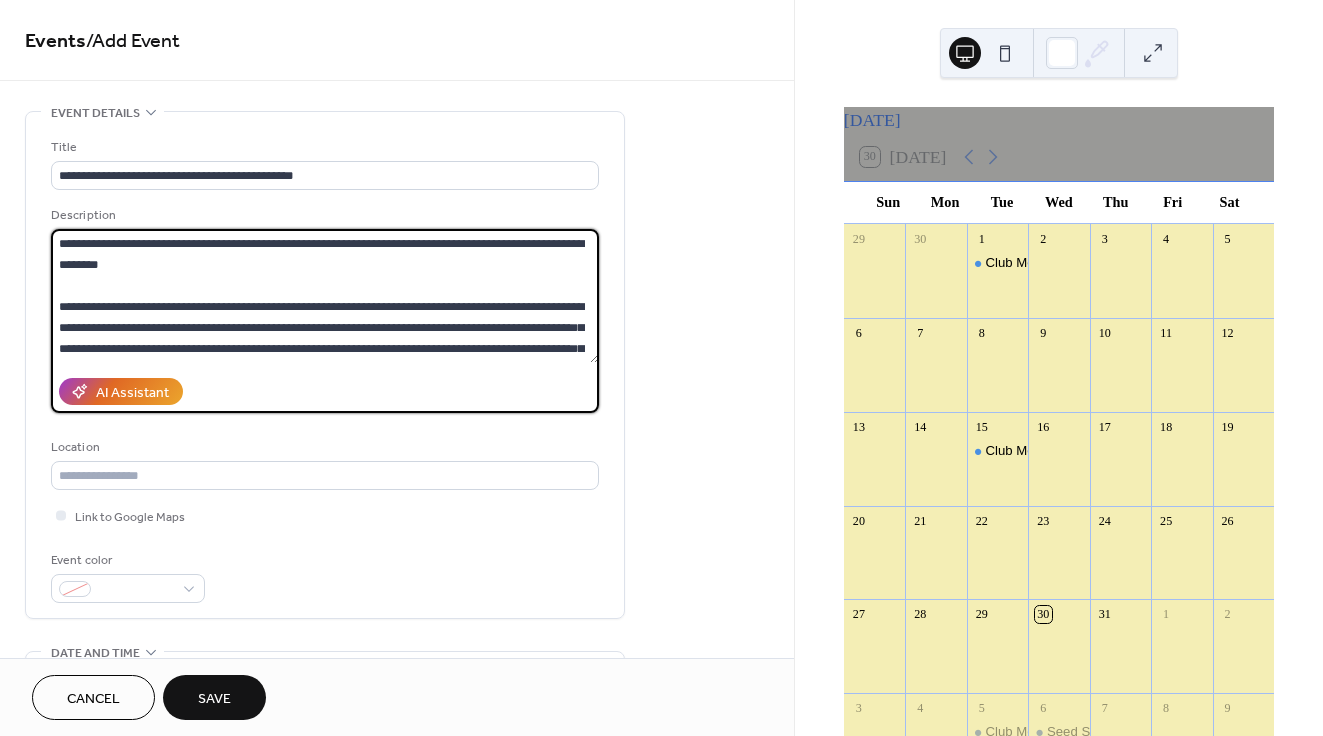click on "**********" at bounding box center (325, 296) 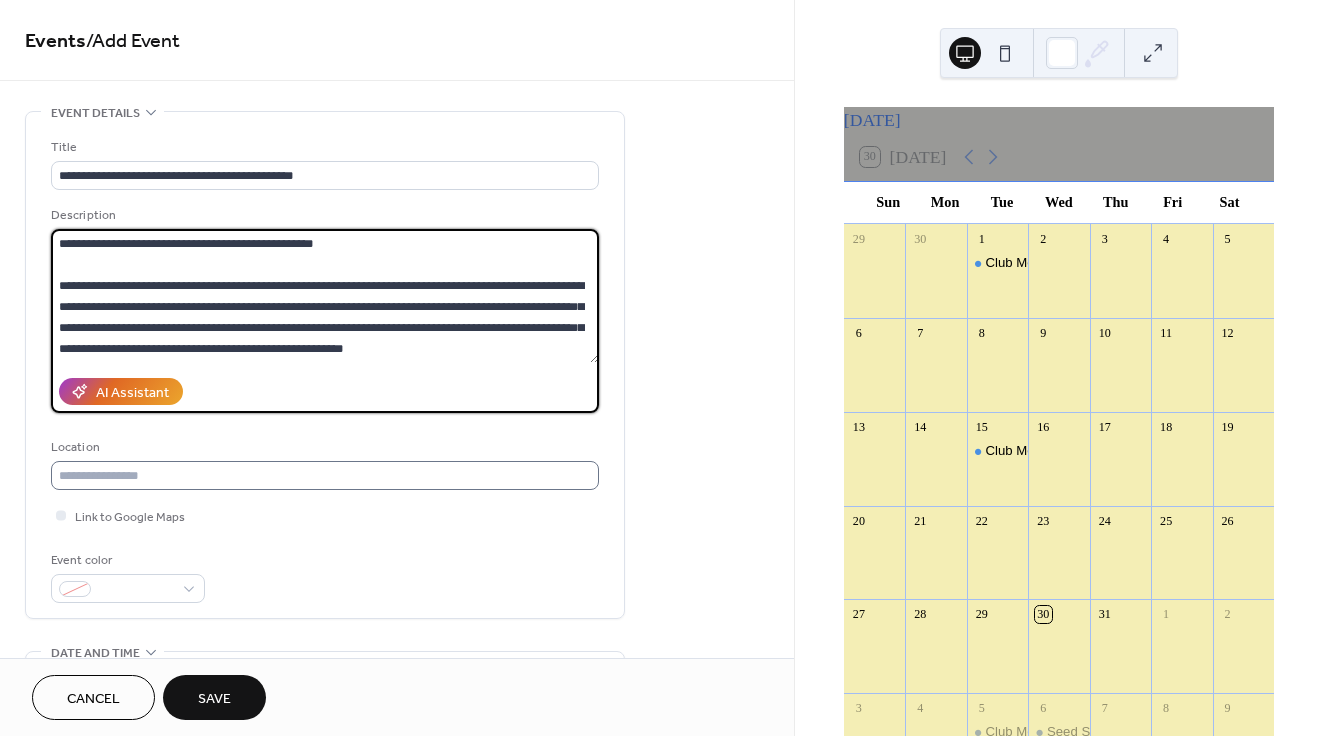 type on "**********" 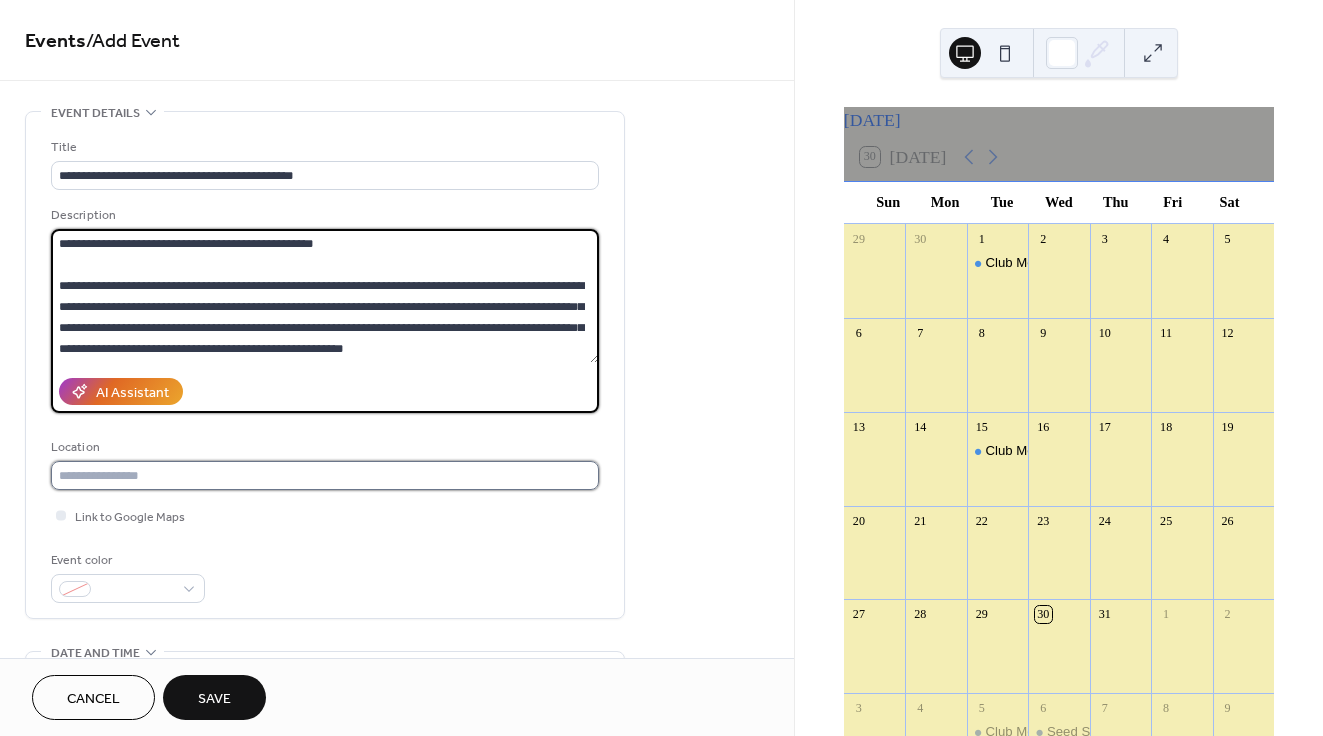 click at bounding box center [325, 475] 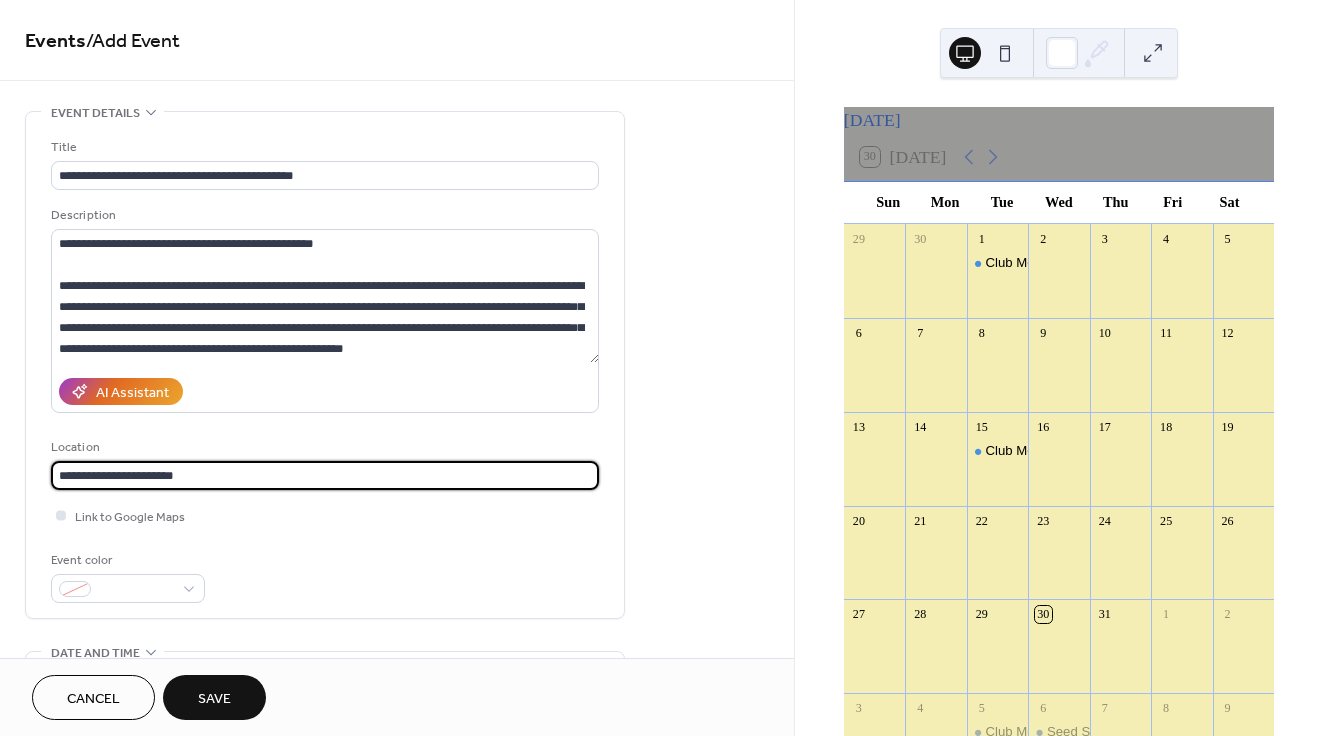 type on "**********" 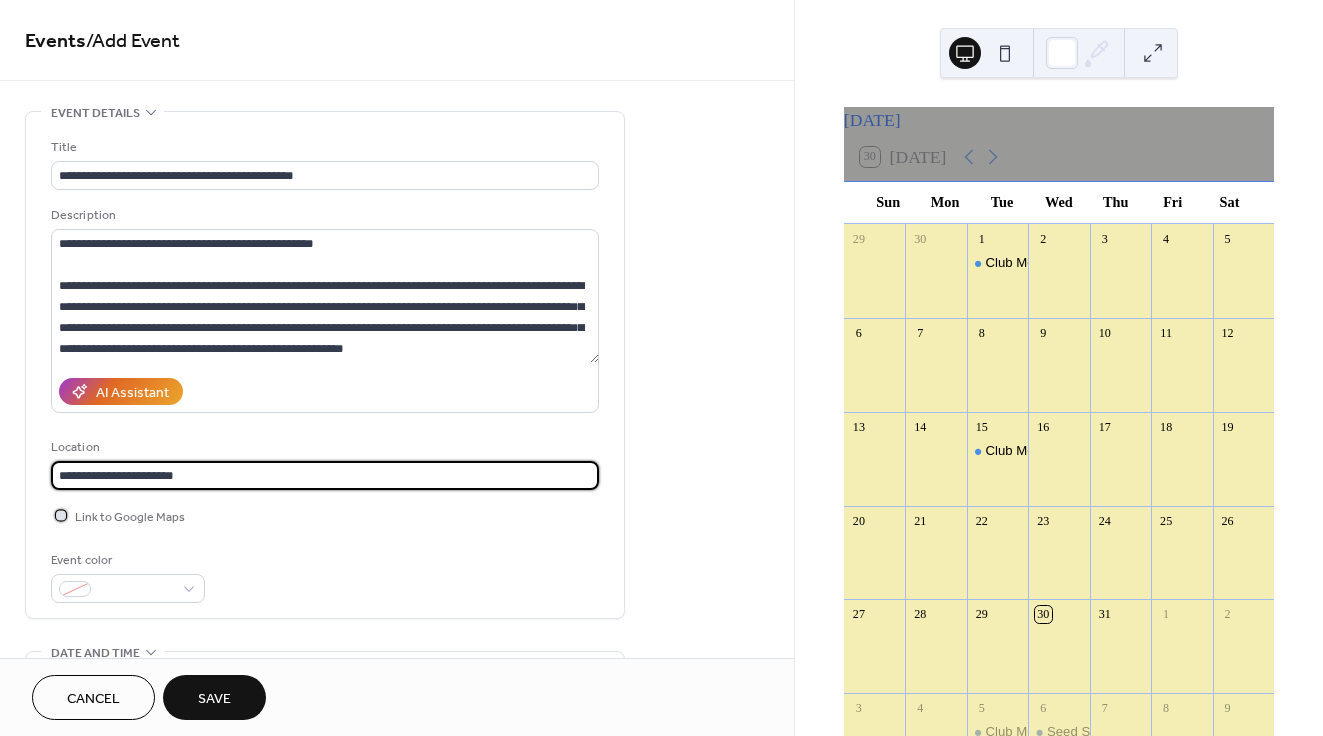 click on "Link to Google Maps" at bounding box center (130, 517) 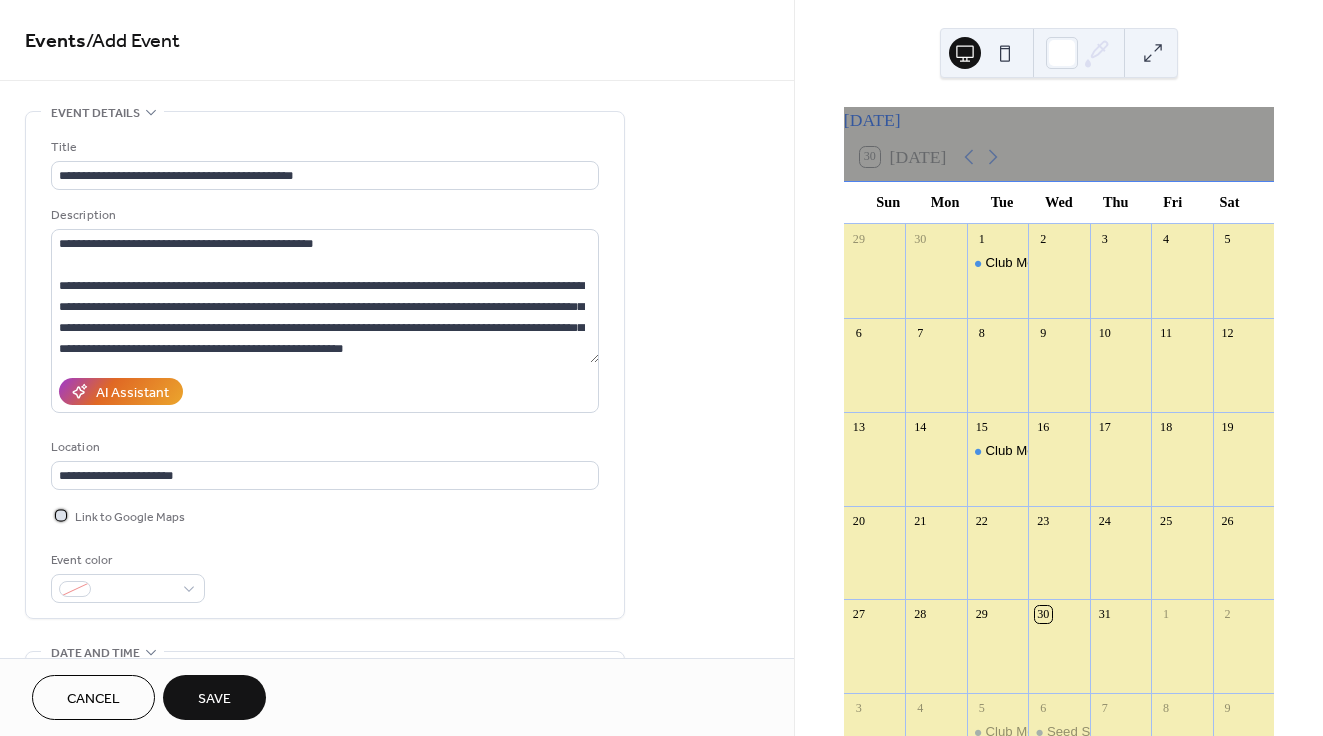 click at bounding box center (61, 515) 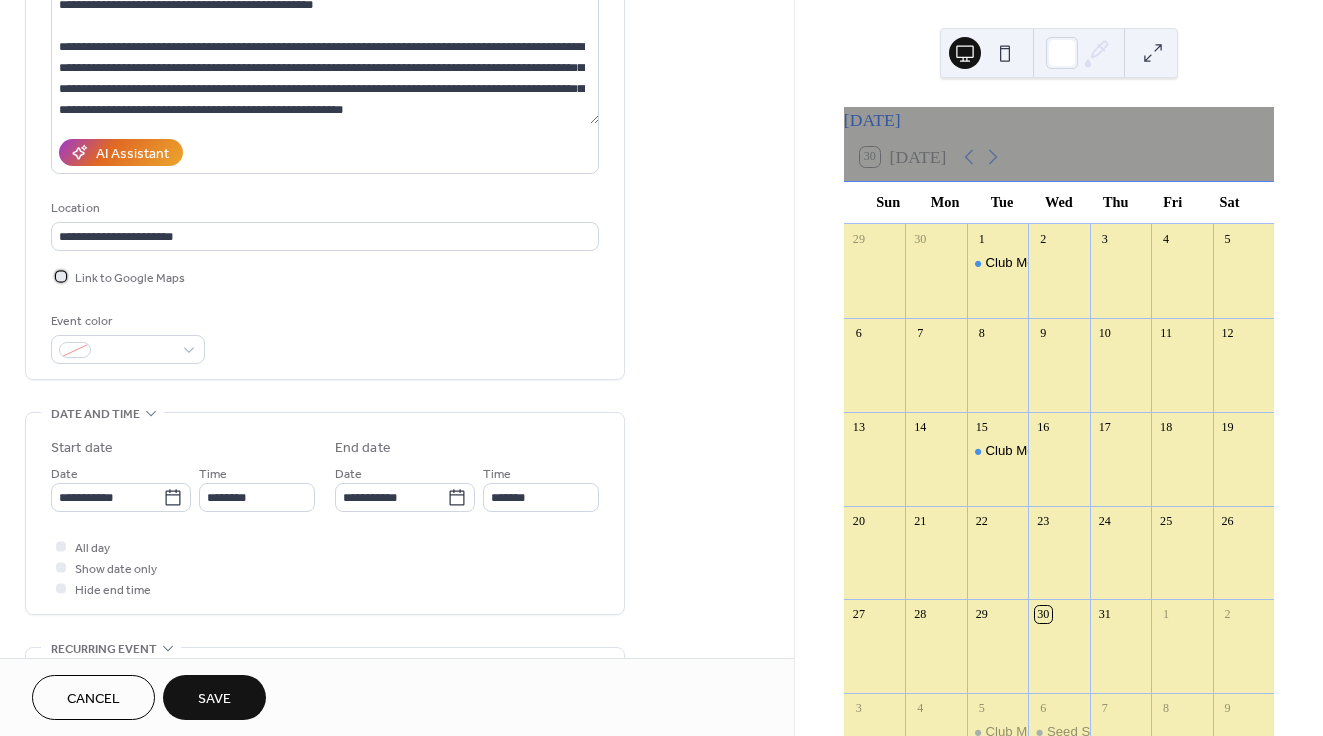 scroll, scrollTop: 240, scrollLeft: 0, axis: vertical 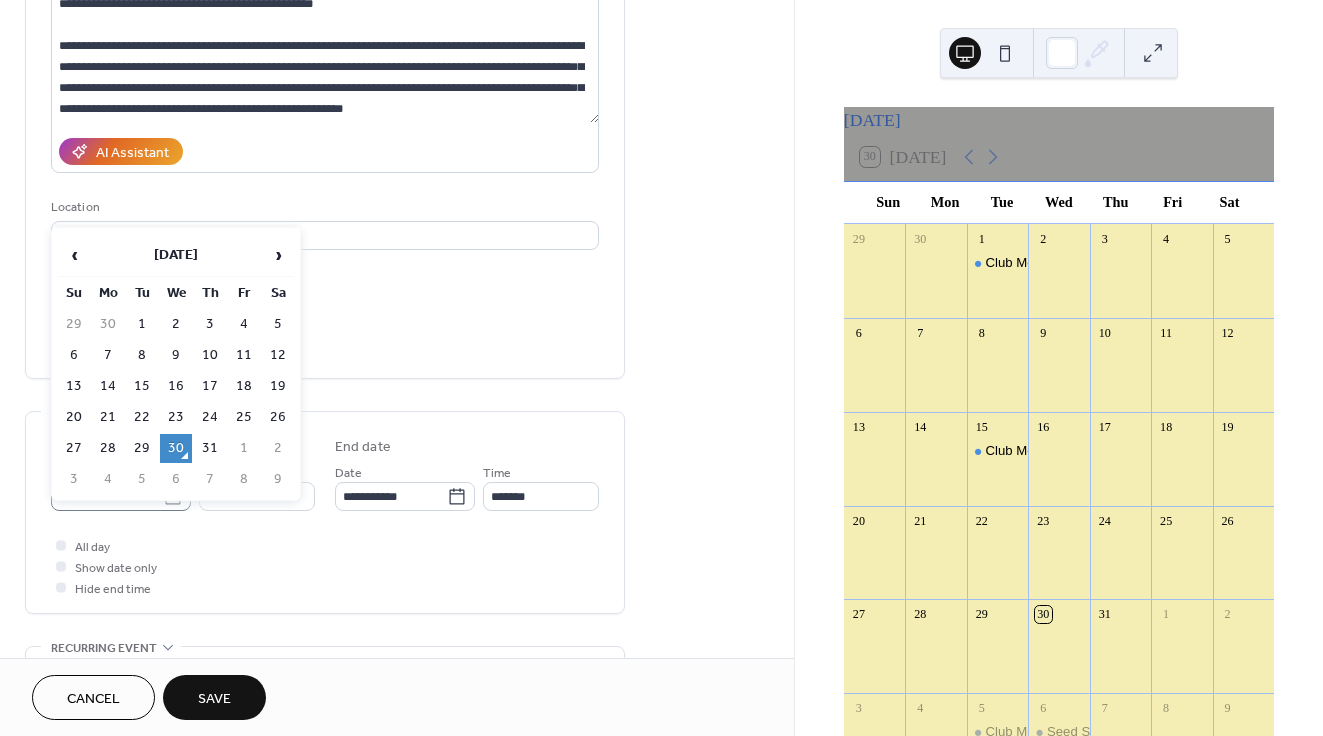 click 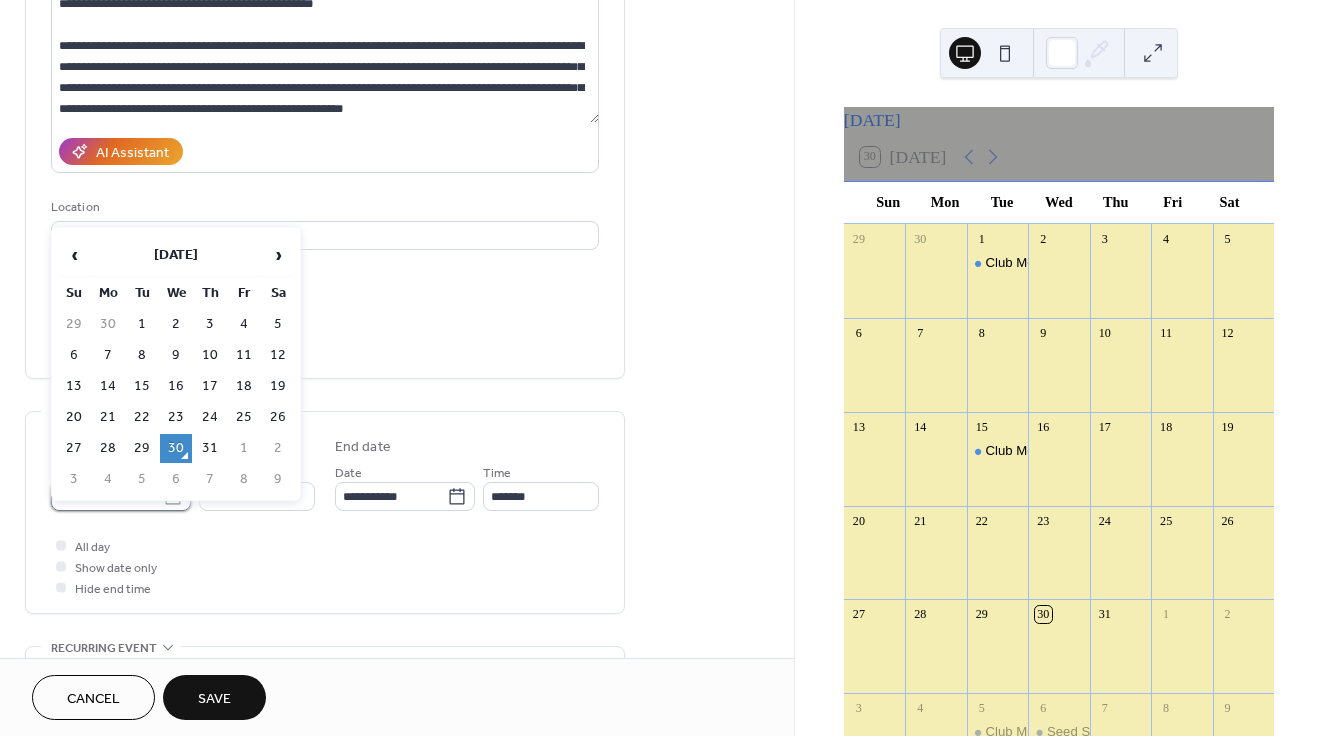 click on "**********" at bounding box center [107, 496] 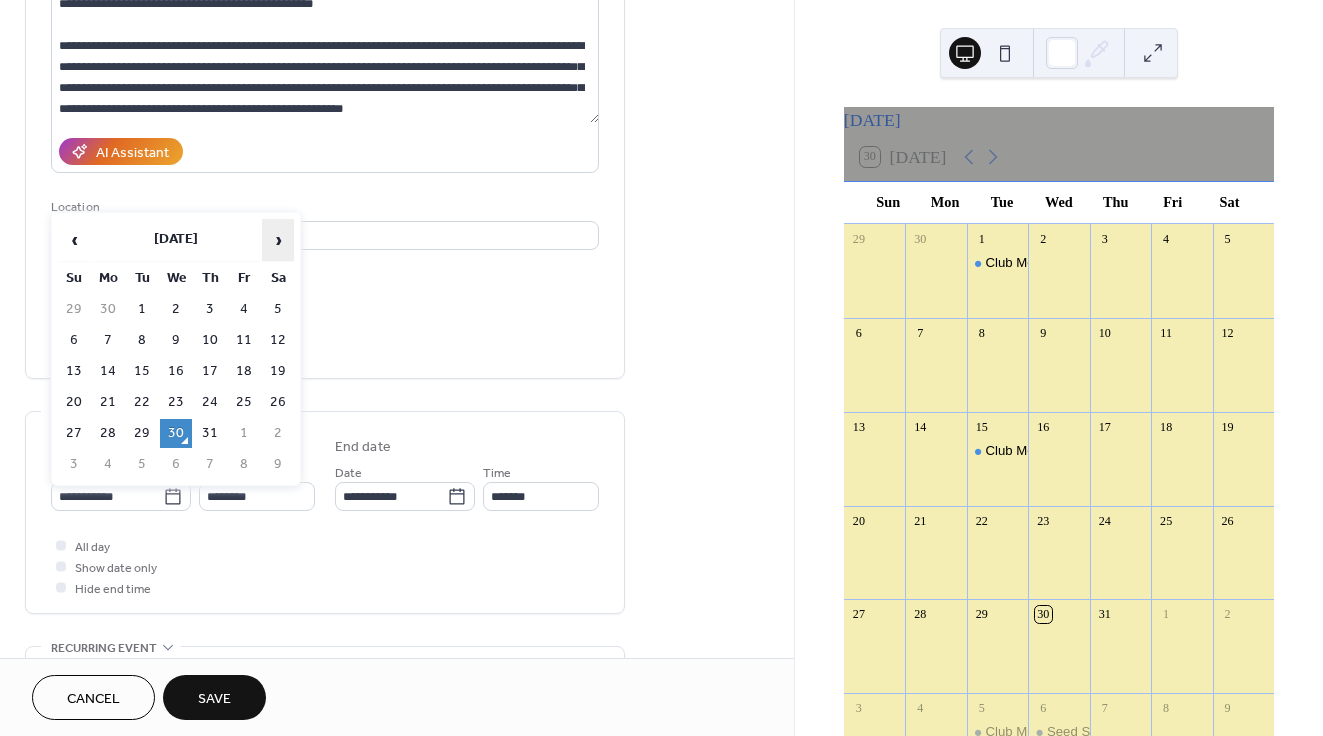 click on "›" at bounding box center [278, 240] 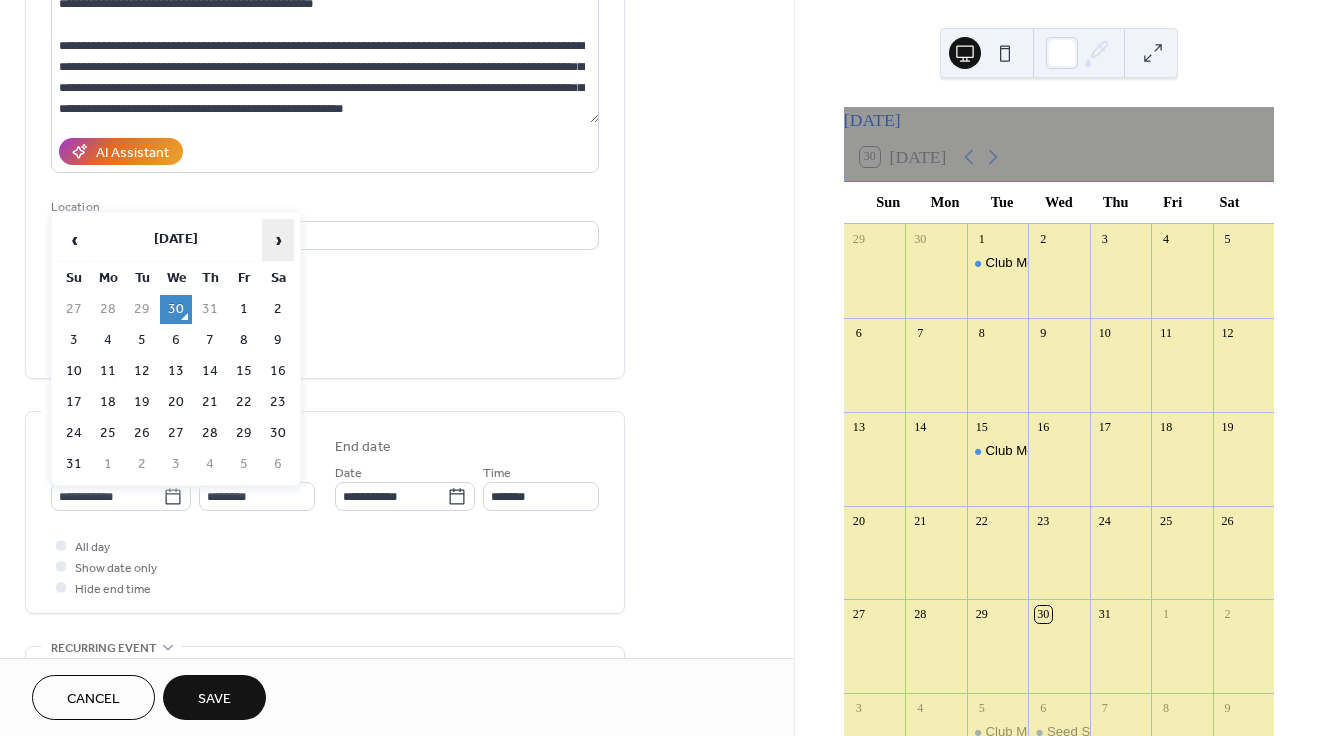 click on "›" at bounding box center [278, 240] 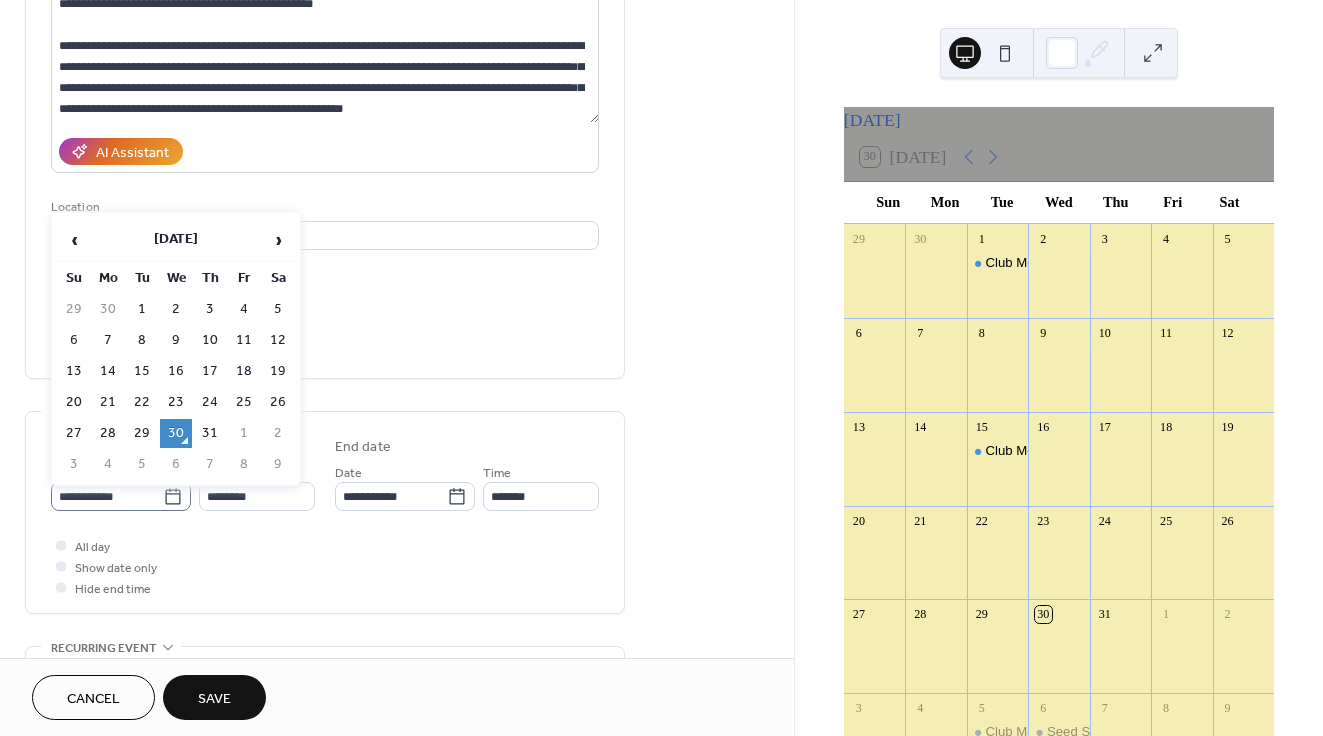 click 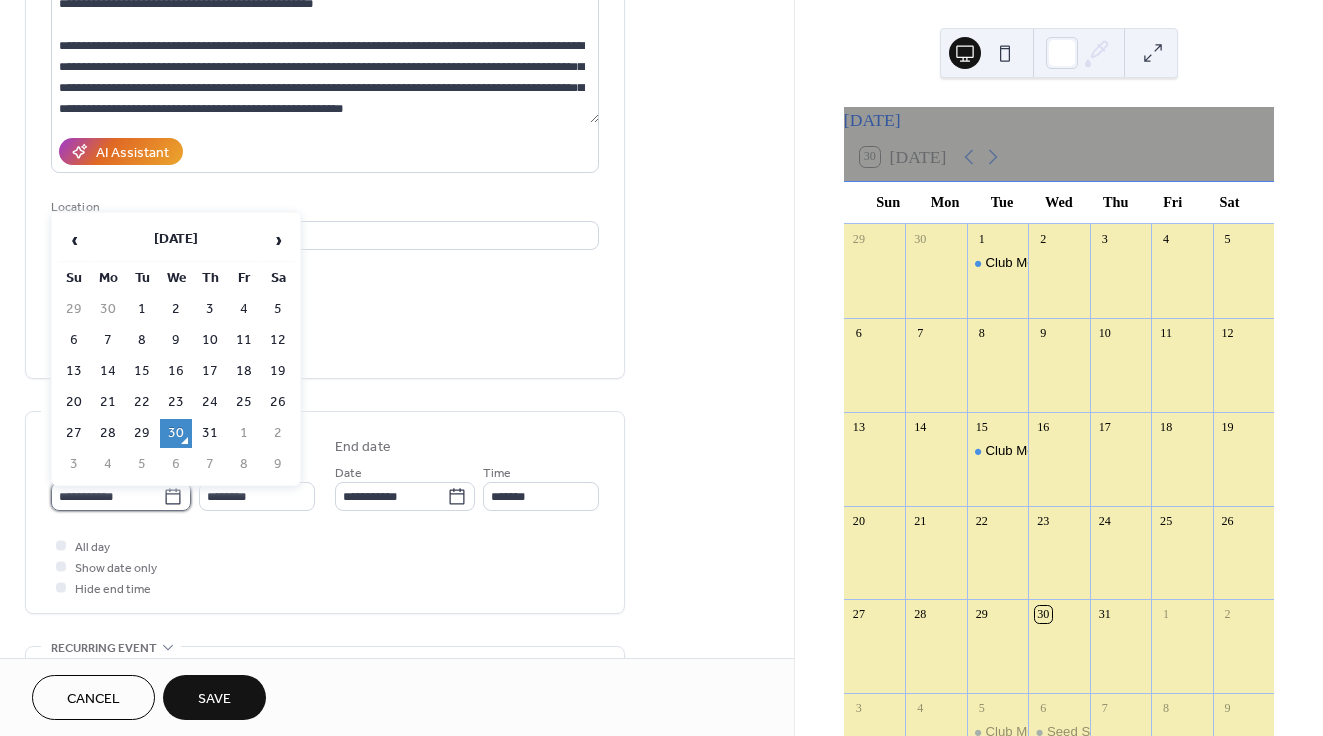 click on "**********" at bounding box center [107, 496] 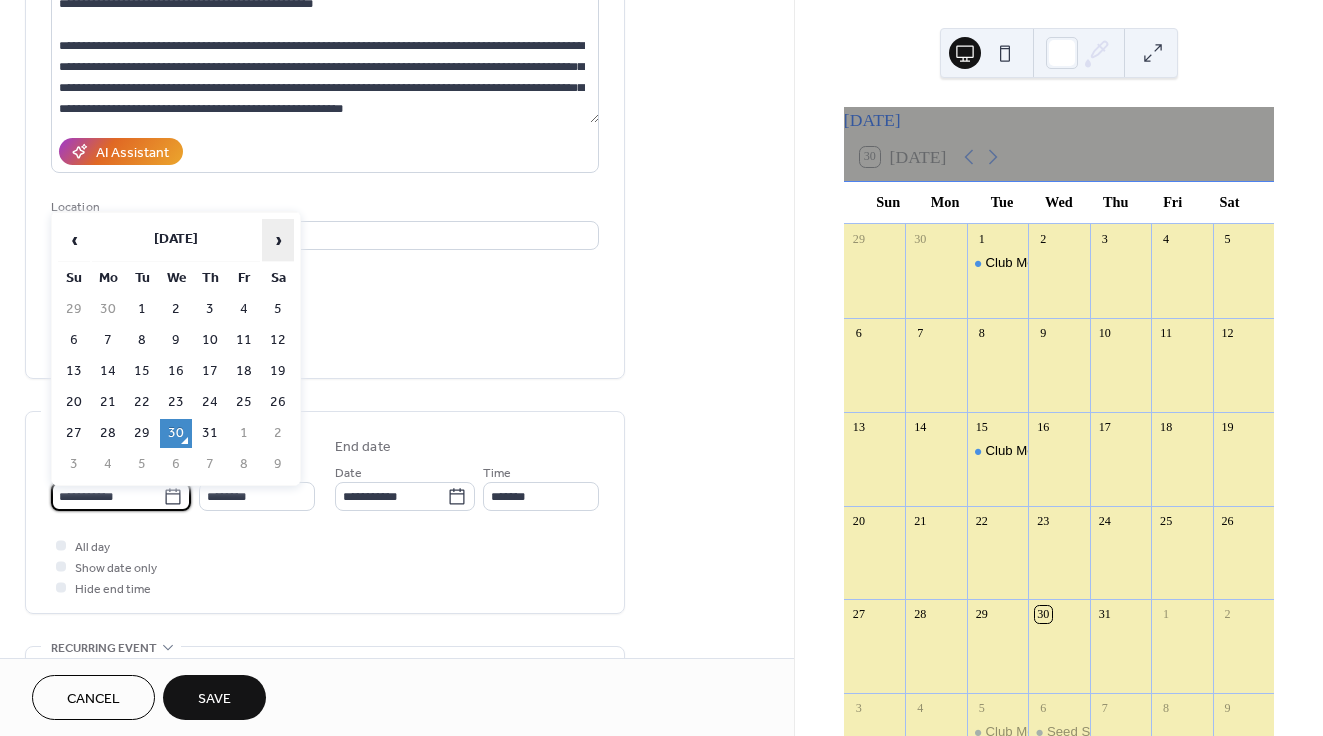 click on "›" at bounding box center (278, 240) 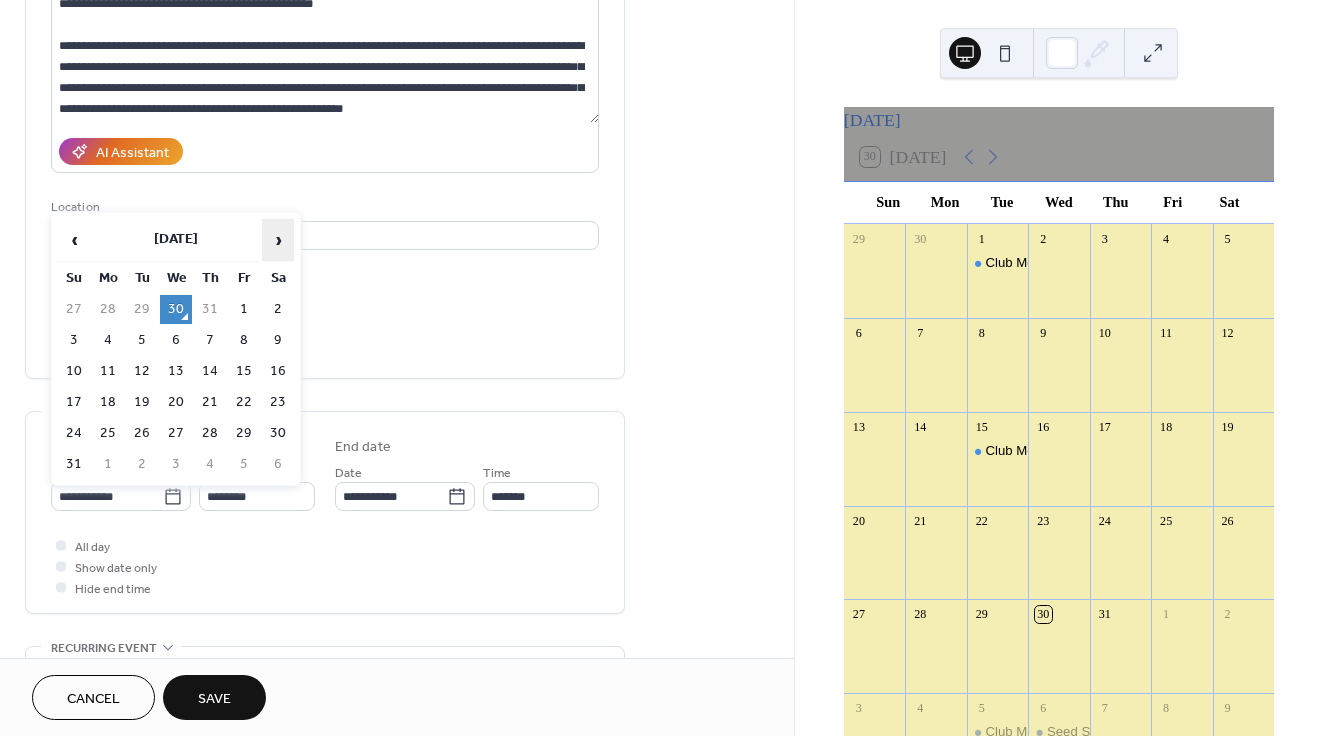 click on "›" at bounding box center [278, 240] 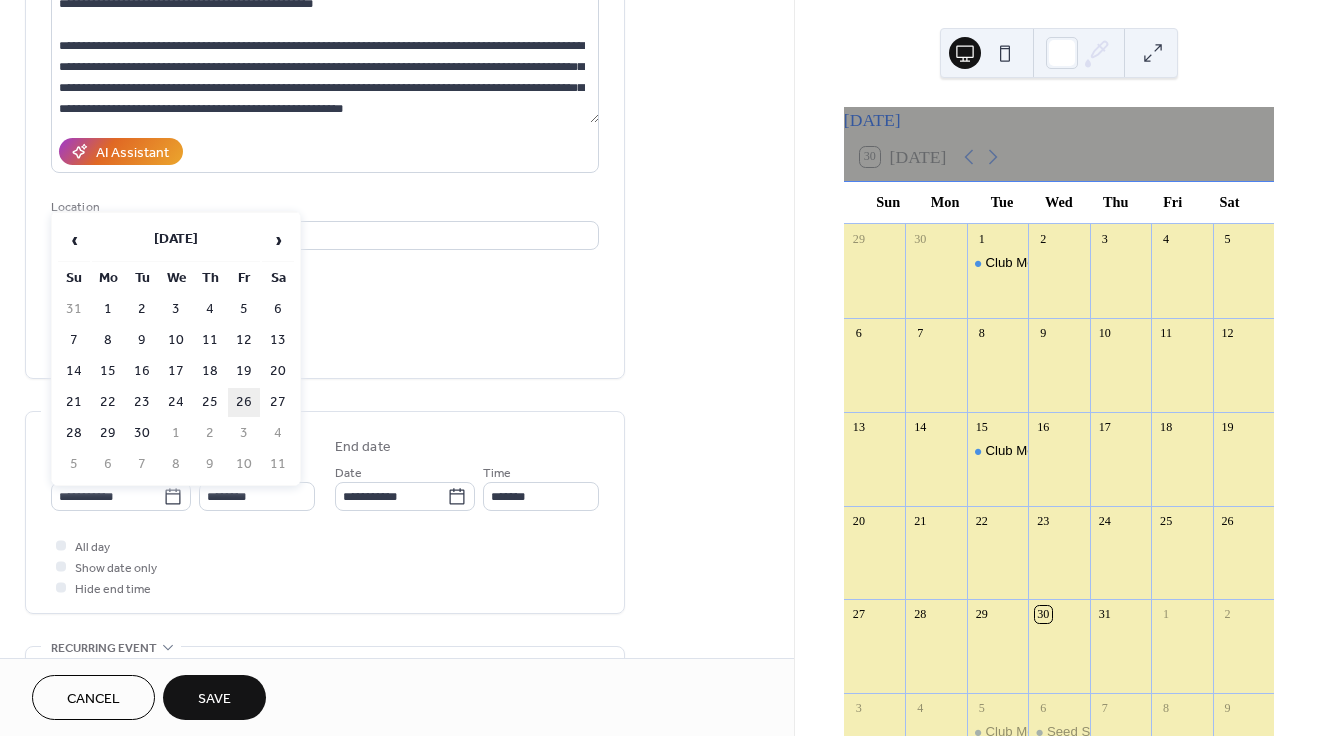 click on "26" at bounding box center [244, 402] 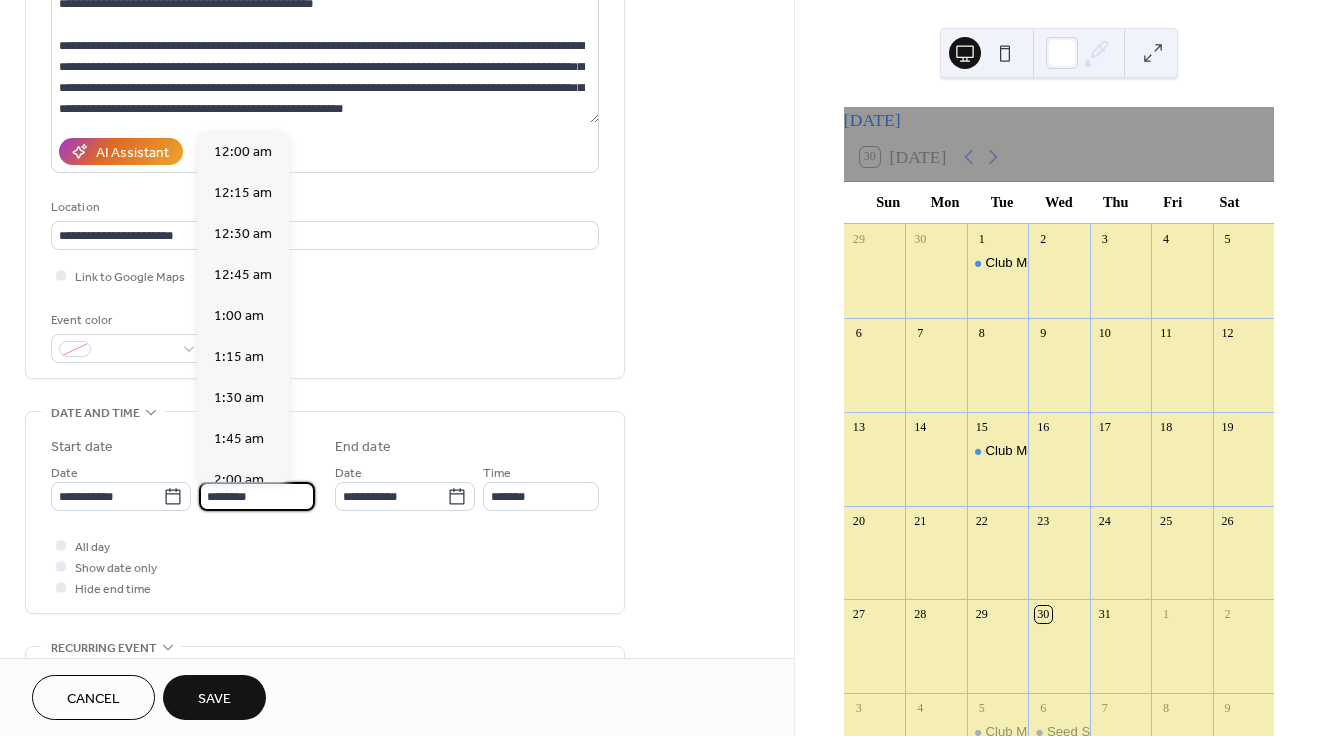 click on "********" at bounding box center (257, 496) 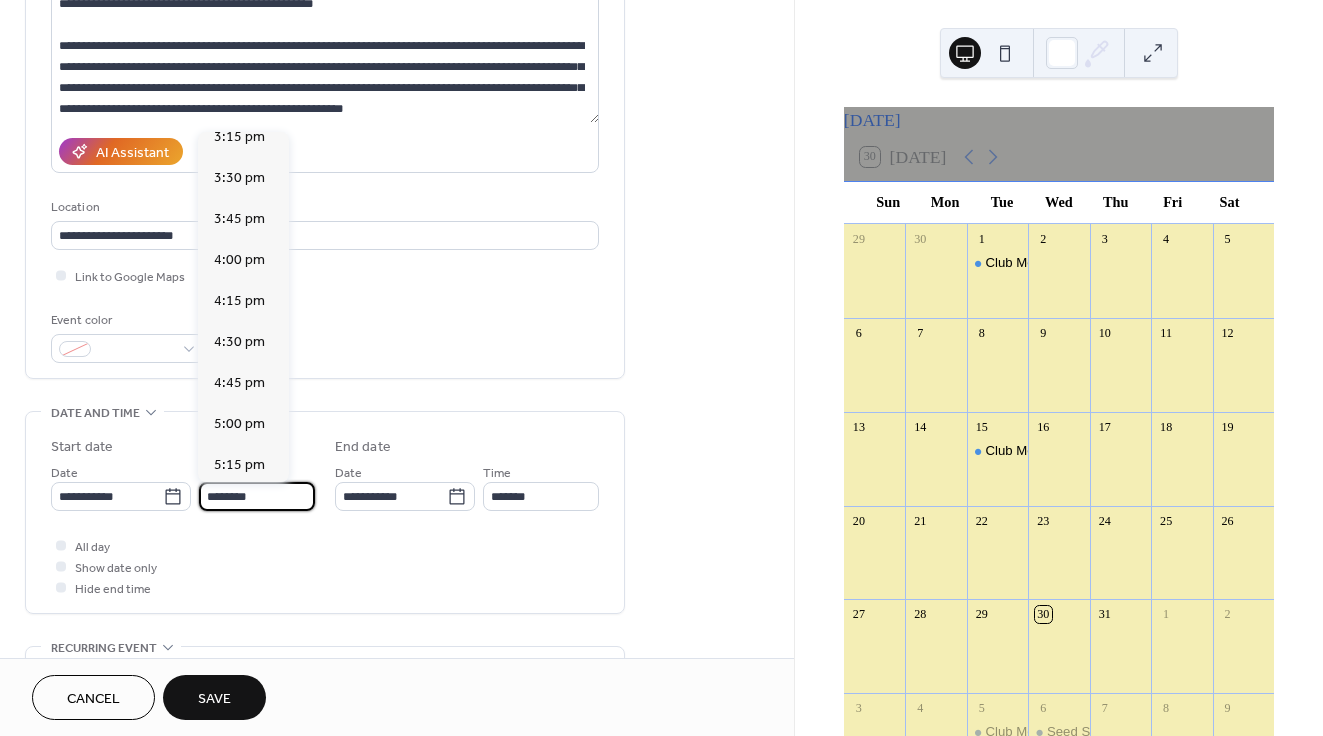 scroll, scrollTop: 2530, scrollLeft: 0, axis: vertical 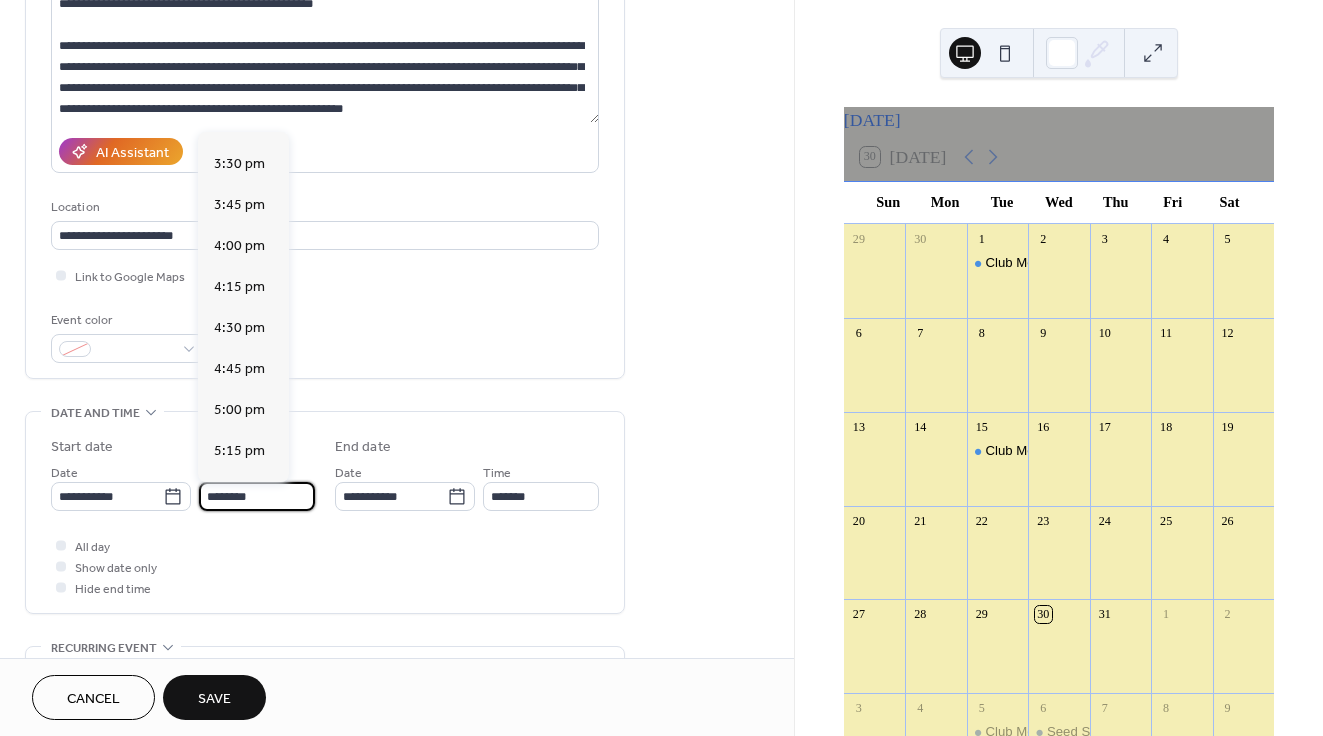 drag, startPoint x: 262, startPoint y: 496, endPoint x: 198, endPoint y: 493, distance: 64.070274 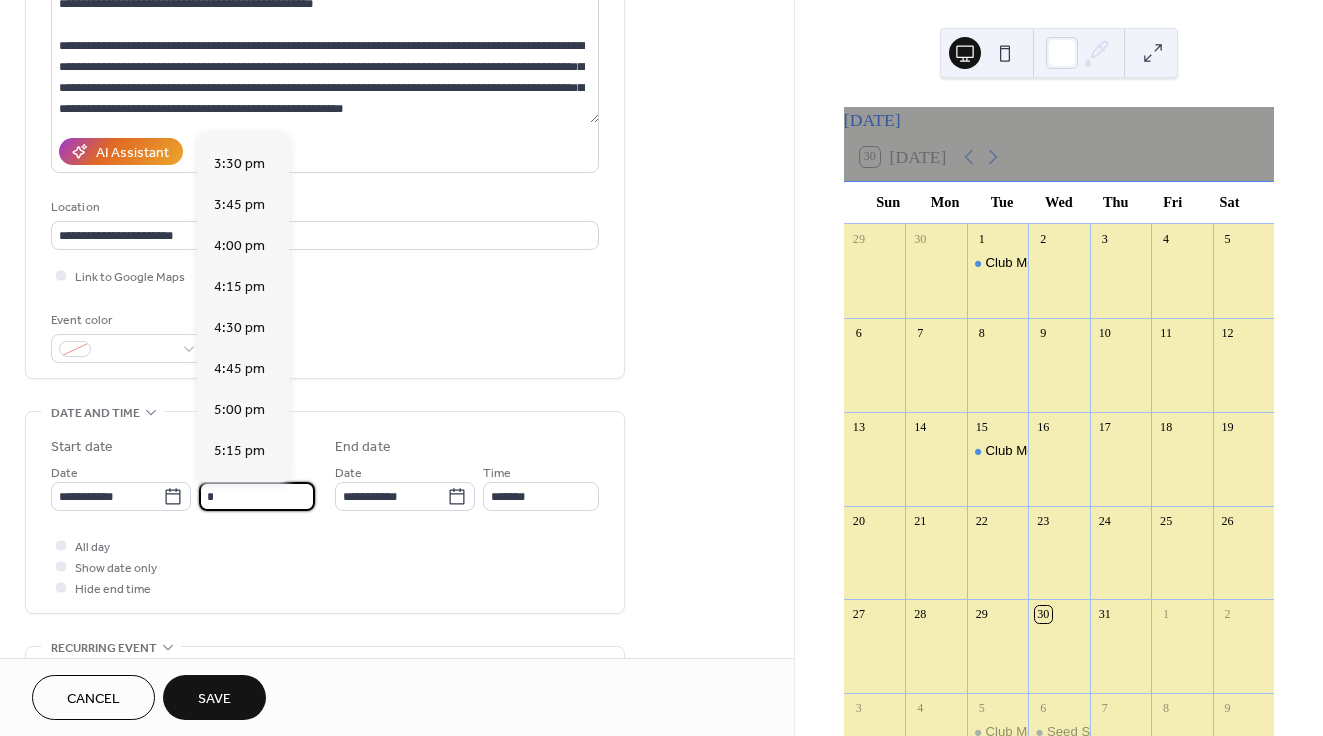scroll, scrollTop: 1458, scrollLeft: 0, axis: vertical 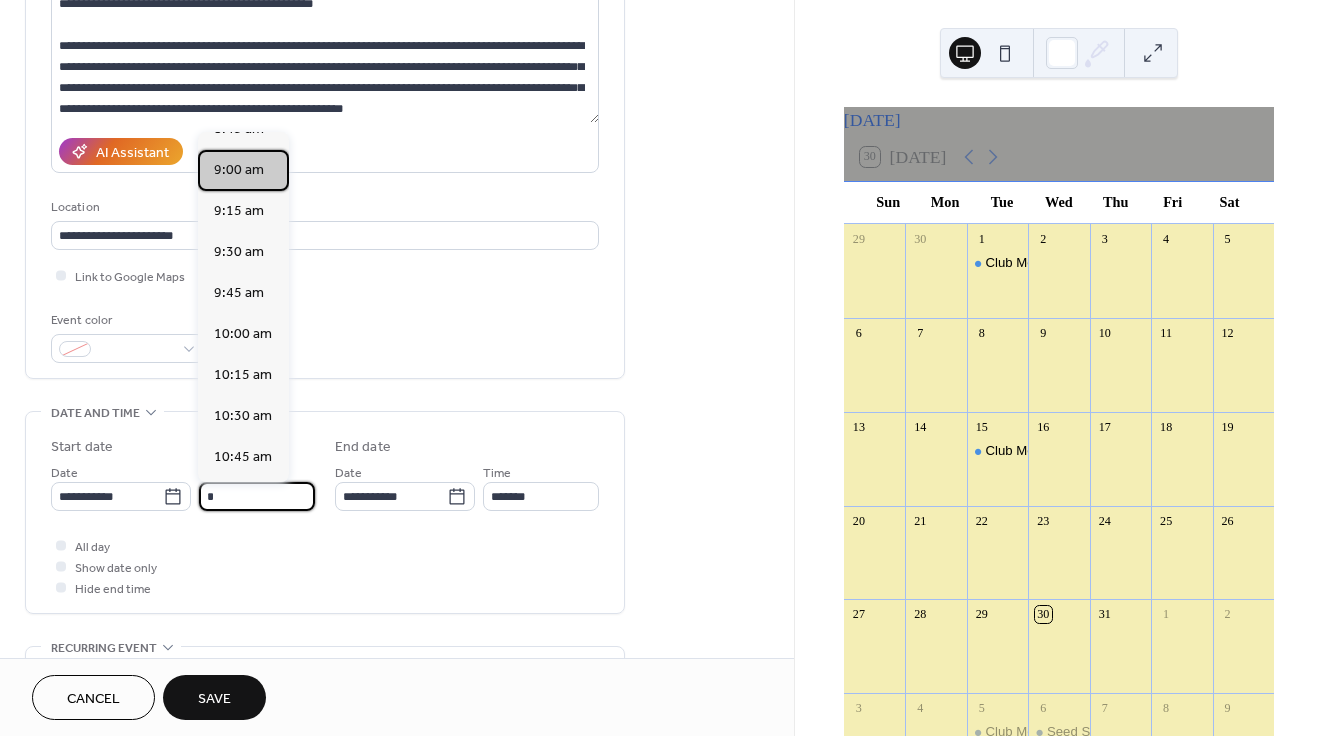 click on "9:00 am" at bounding box center [239, 170] 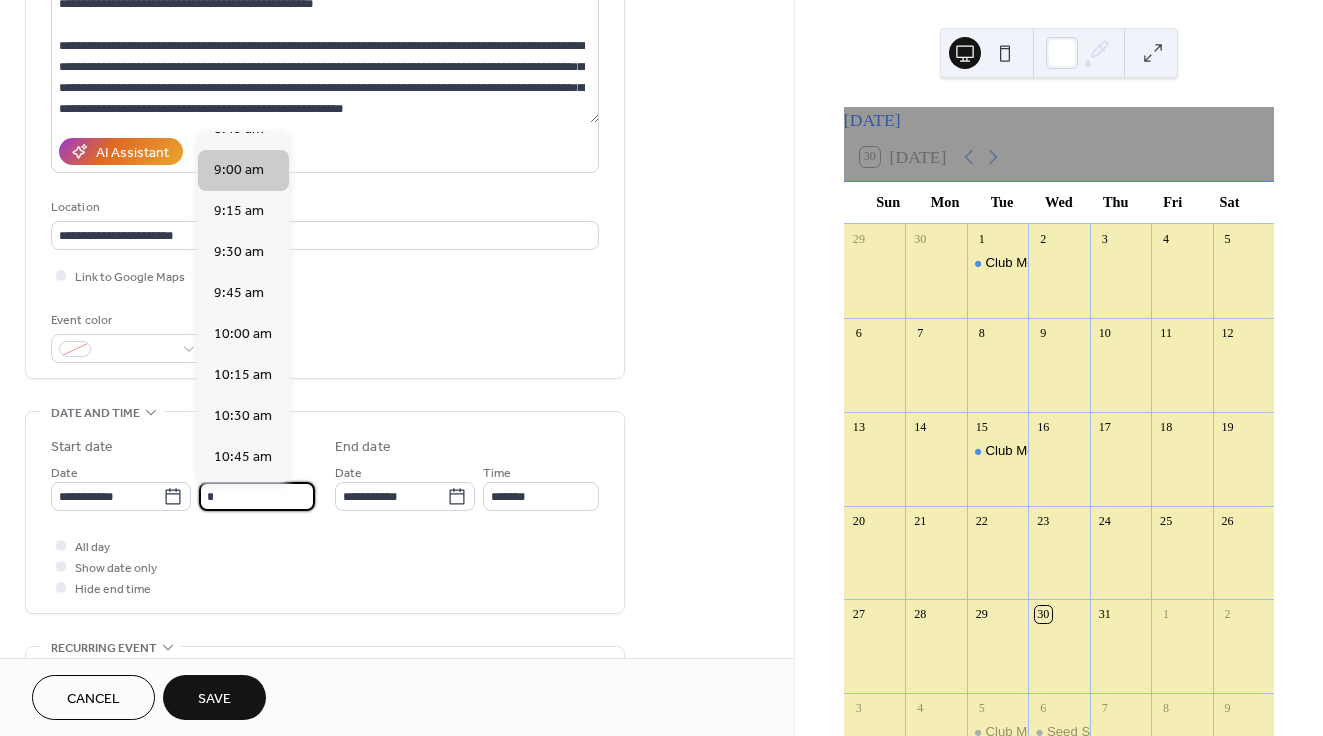 type on "*******" 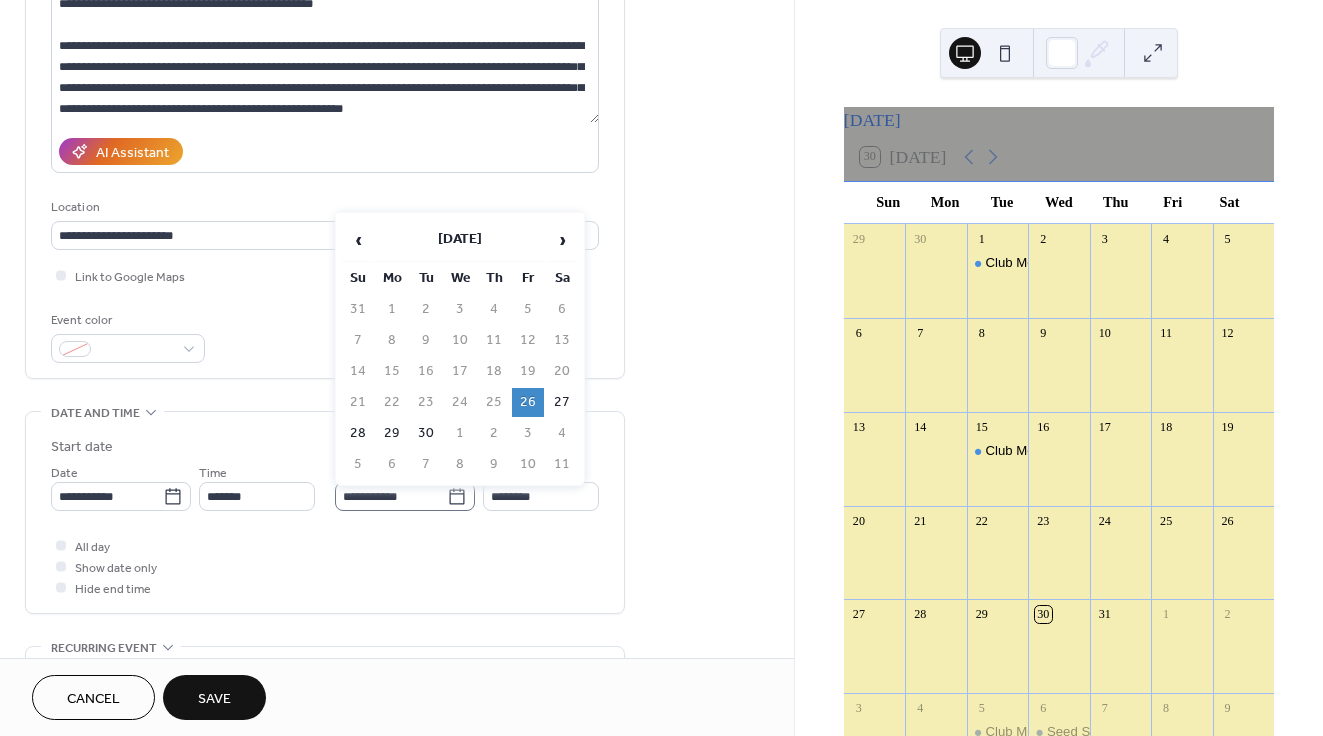 click 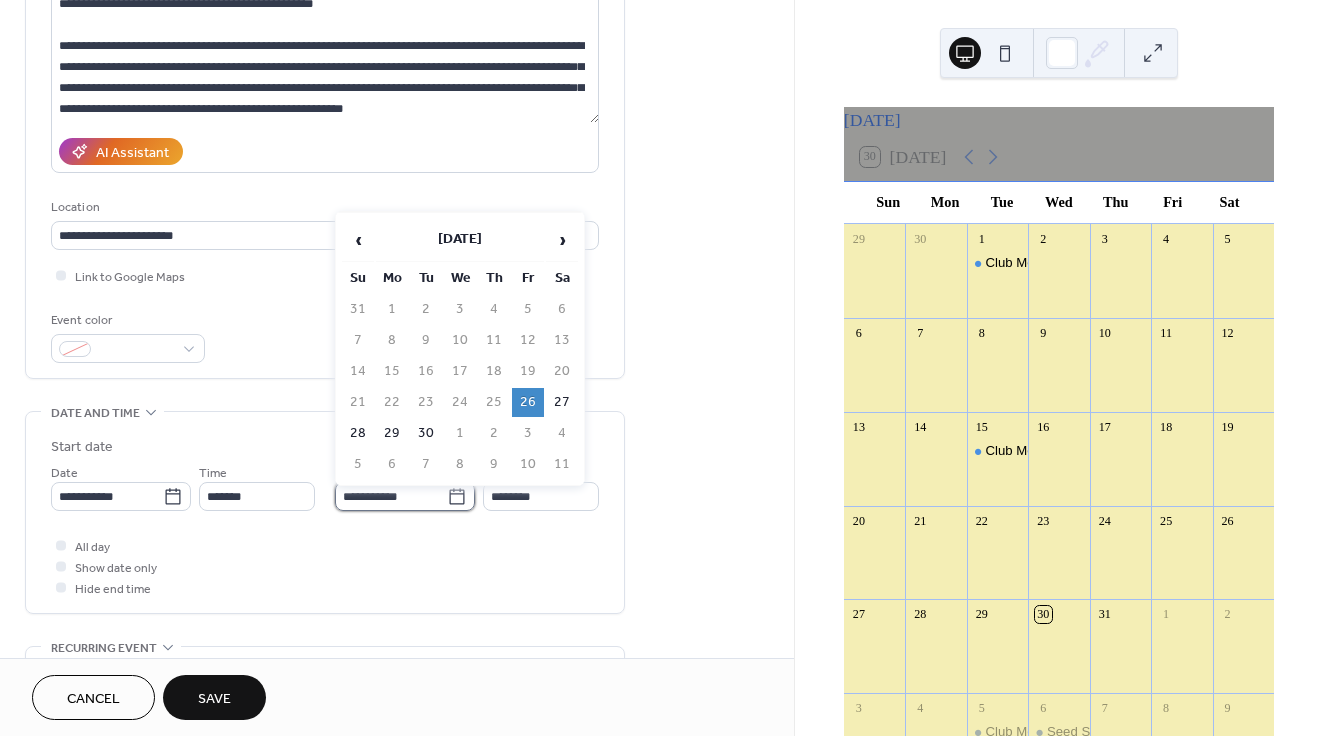 click on "**********" at bounding box center (391, 496) 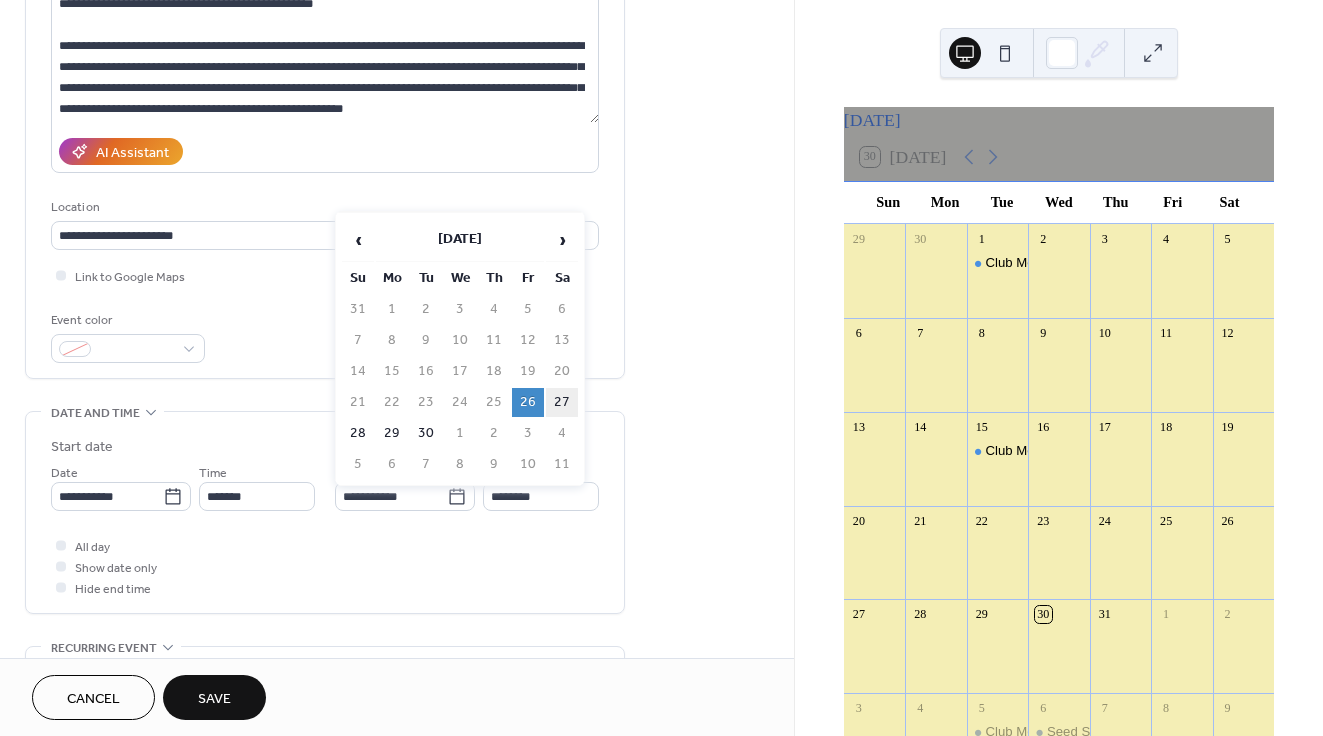 click on "27" at bounding box center [562, 402] 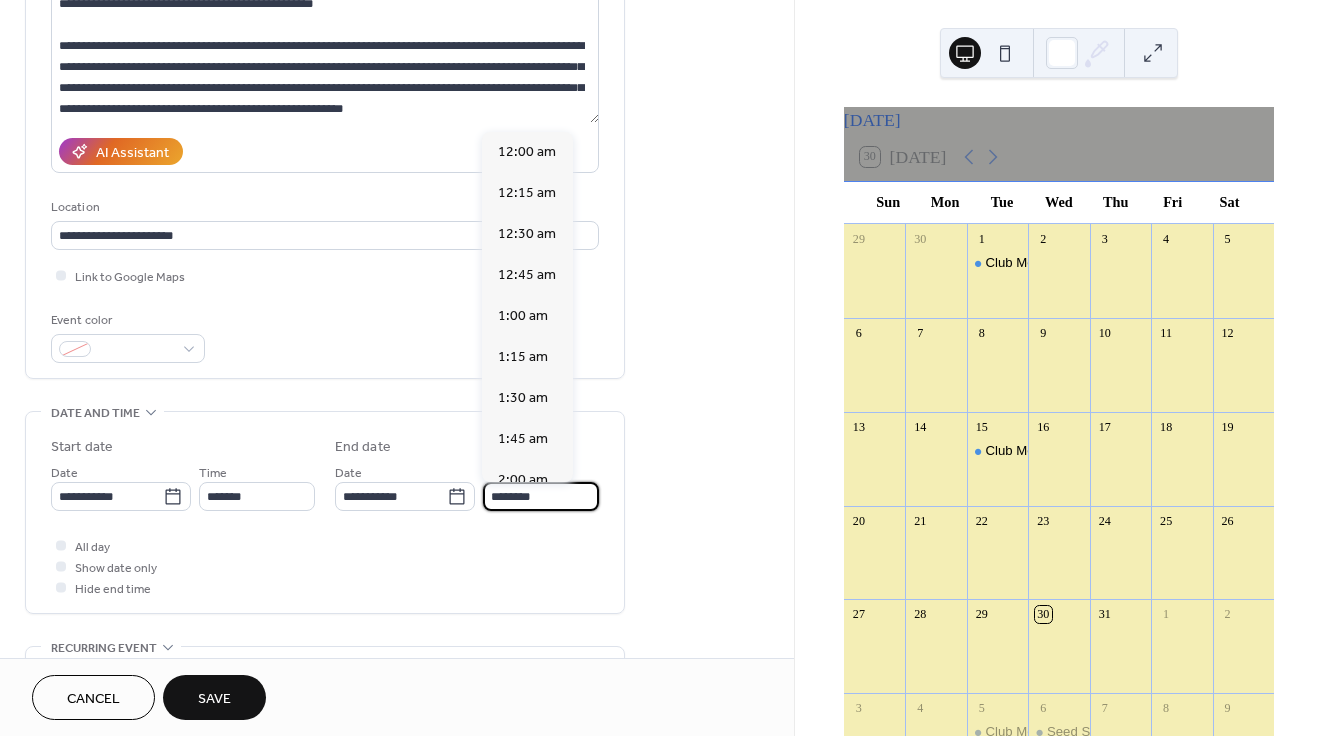 scroll, scrollTop: 1620, scrollLeft: 0, axis: vertical 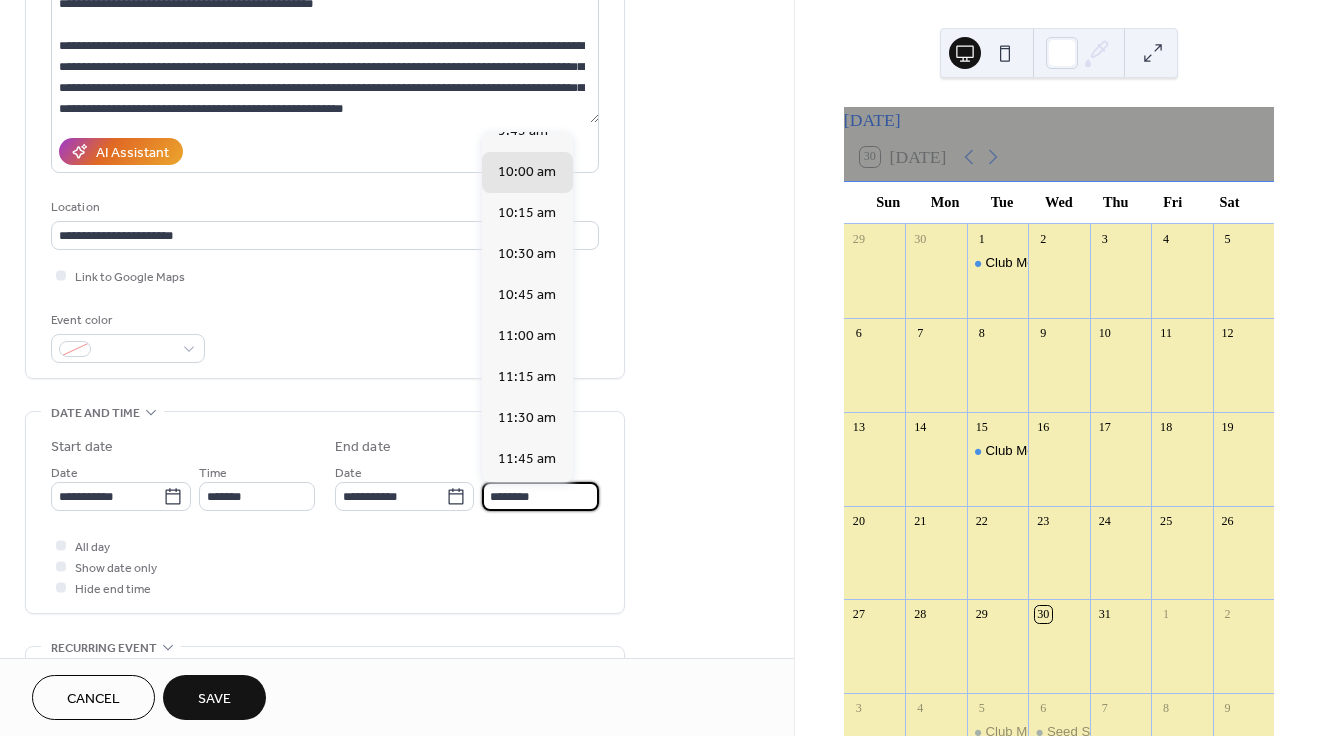 drag, startPoint x: 559, startPoint y: 500, endPoint x: 482, endPoint y: 494, distance: 77.23341 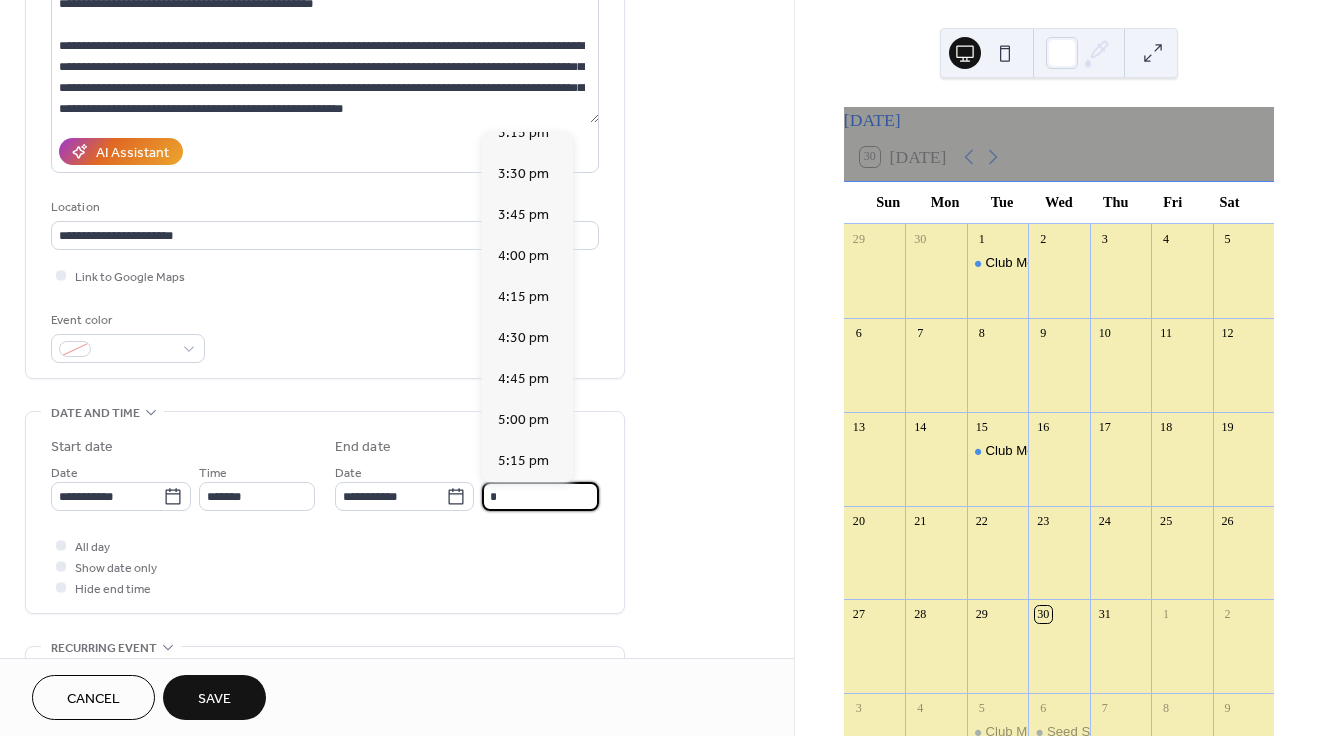 scroll, scrollTop: 2523, scrollLeft: 0, axis: vertical 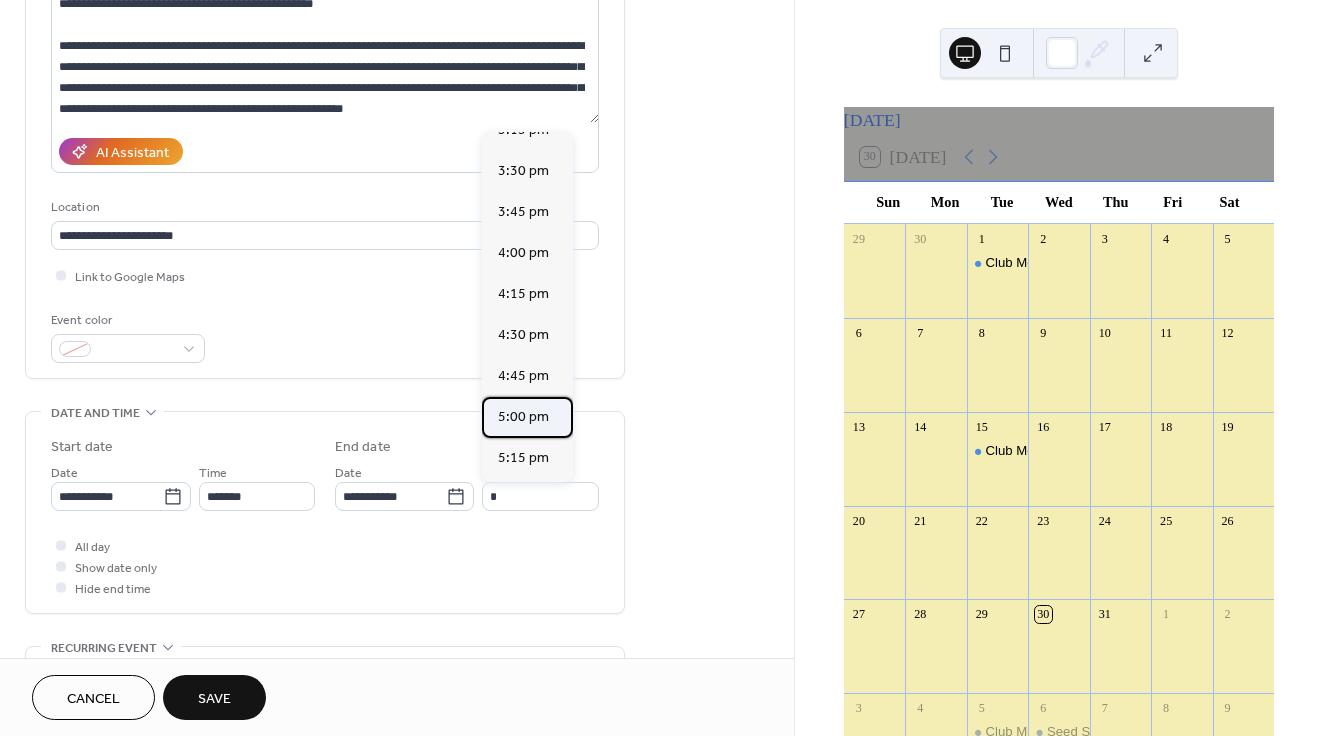 click on "5:00 pm" at bounding box center [523, 417] 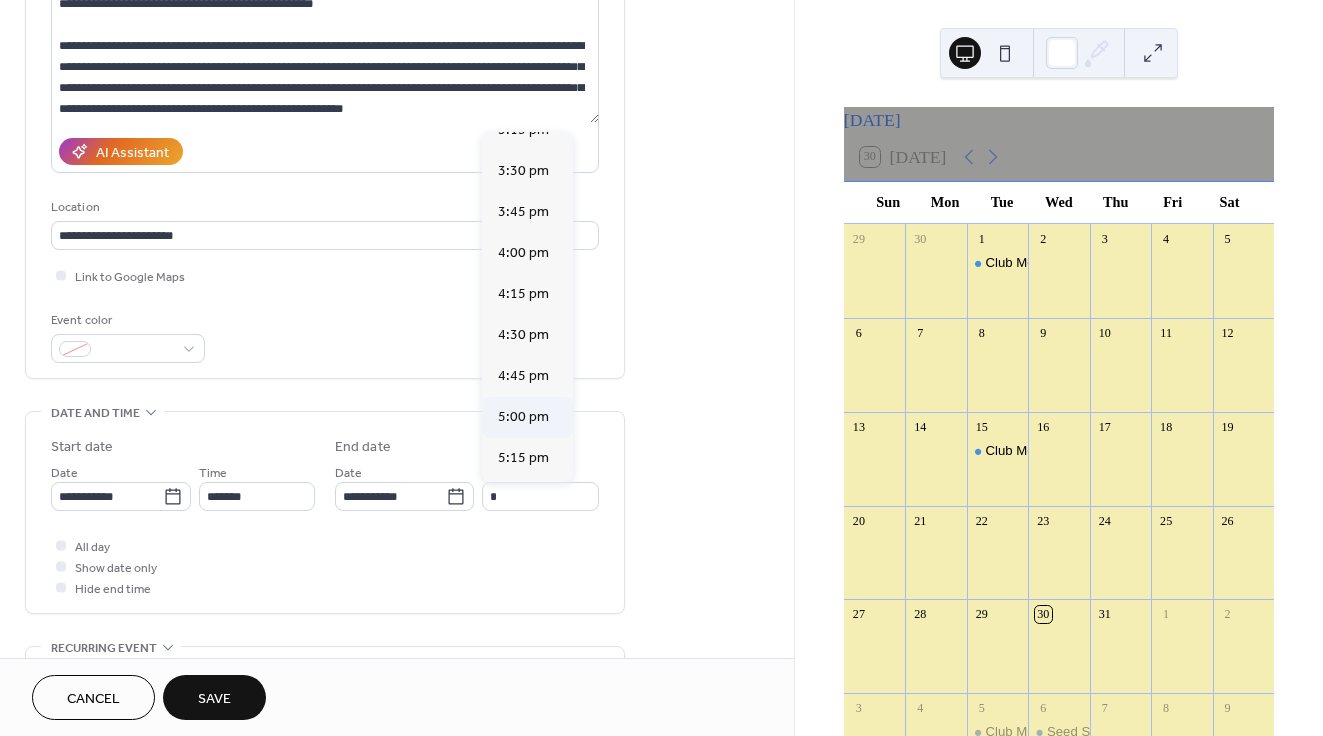 type on "*******" 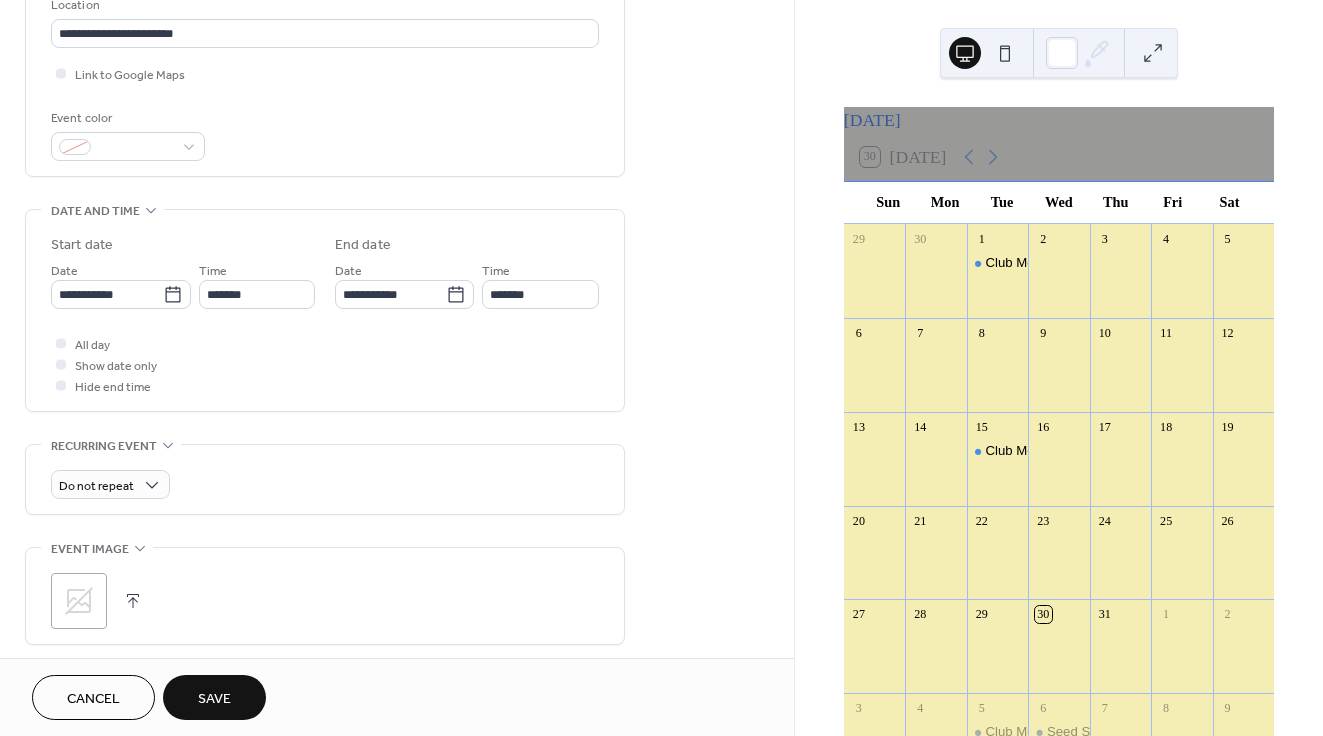 scroll, scrollTop: 445, scrollLeft: 0, axis: vertical 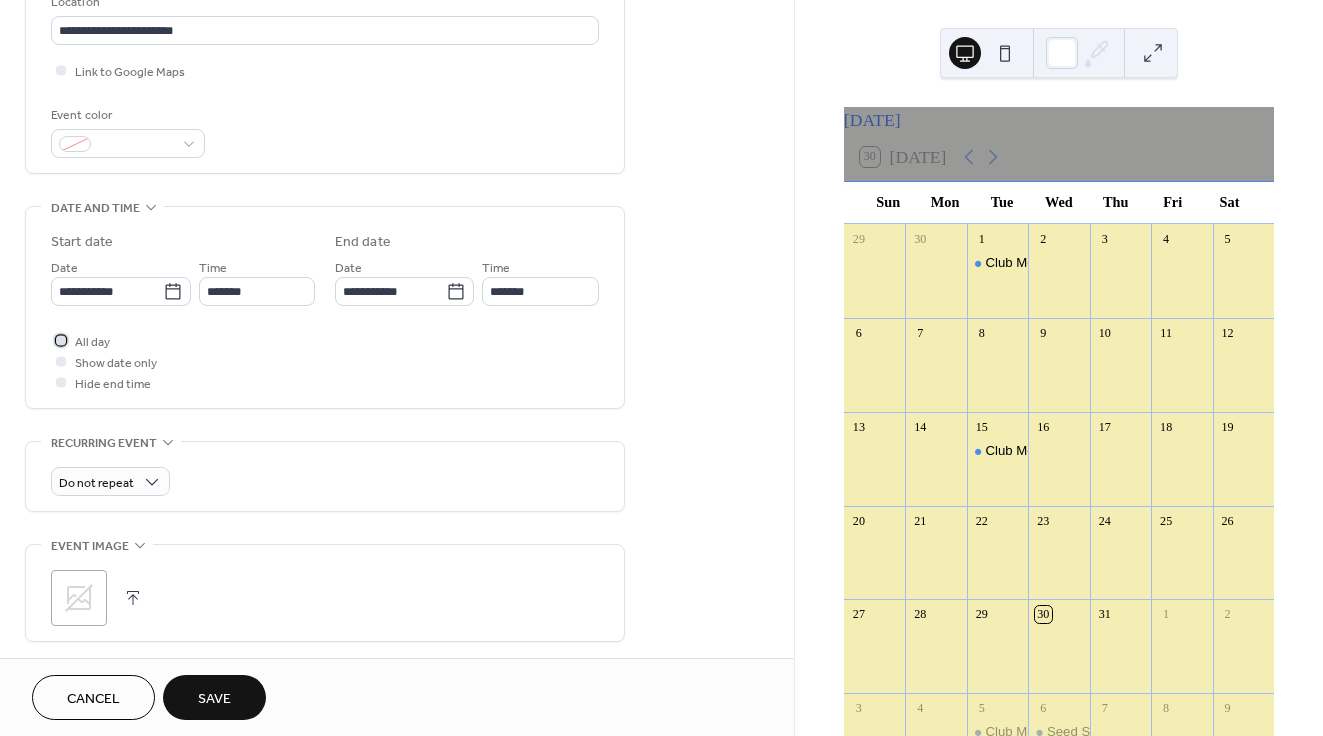 click at bounding box center [61, 340] 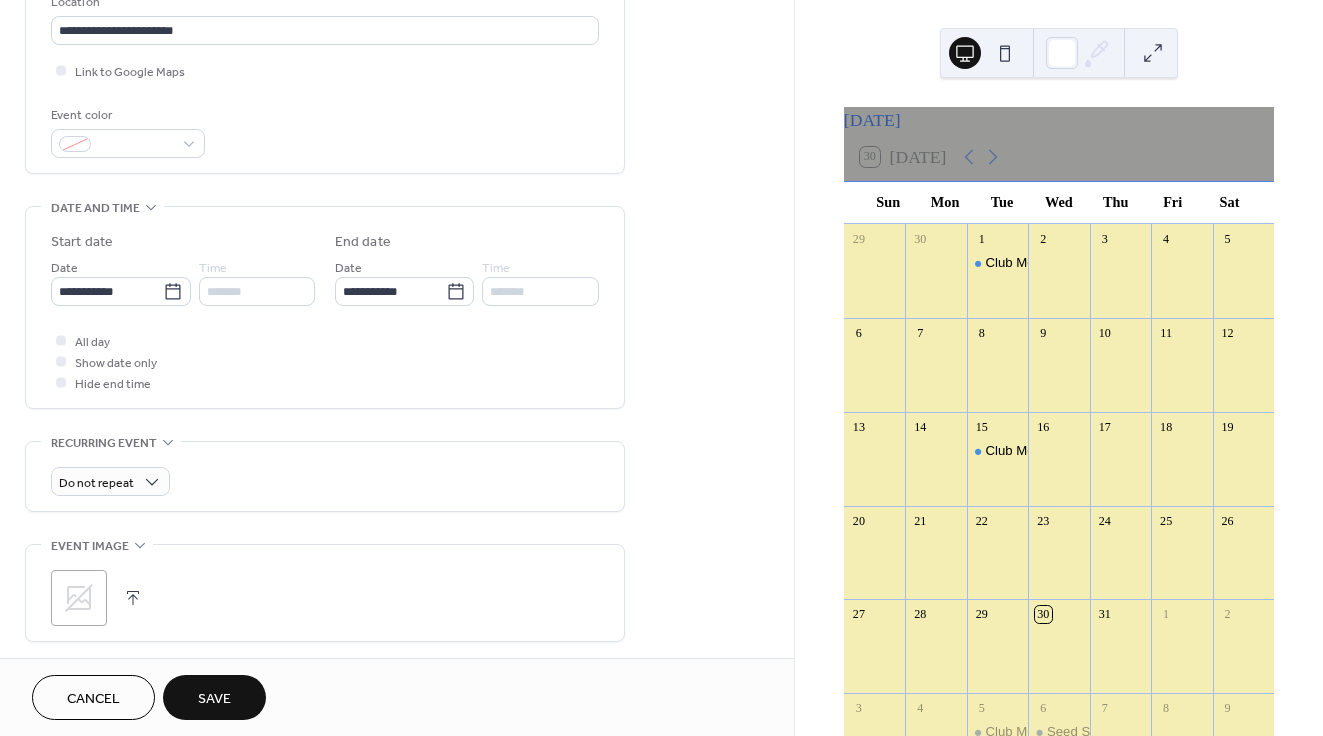 click at bounding box center [61, 361] 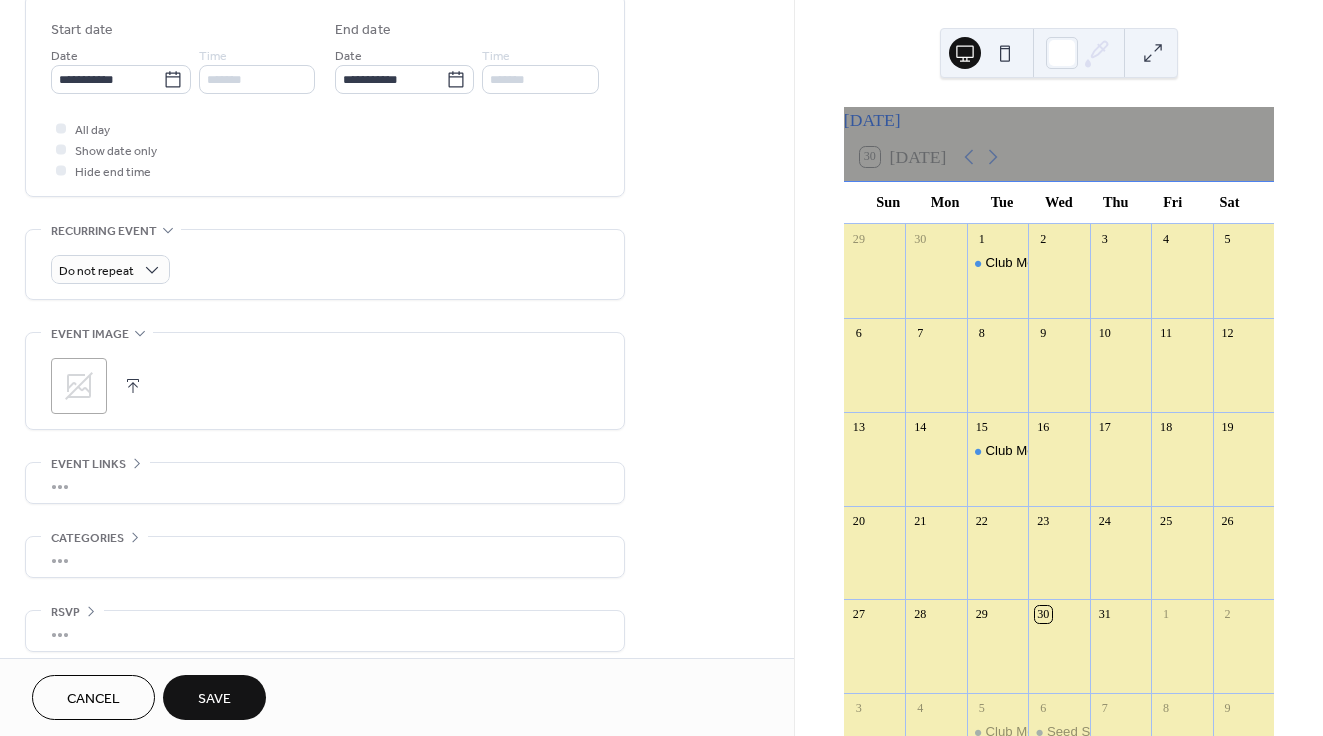 scroll, scrollTop: 671, scrollLeft: 0, axis: vertical 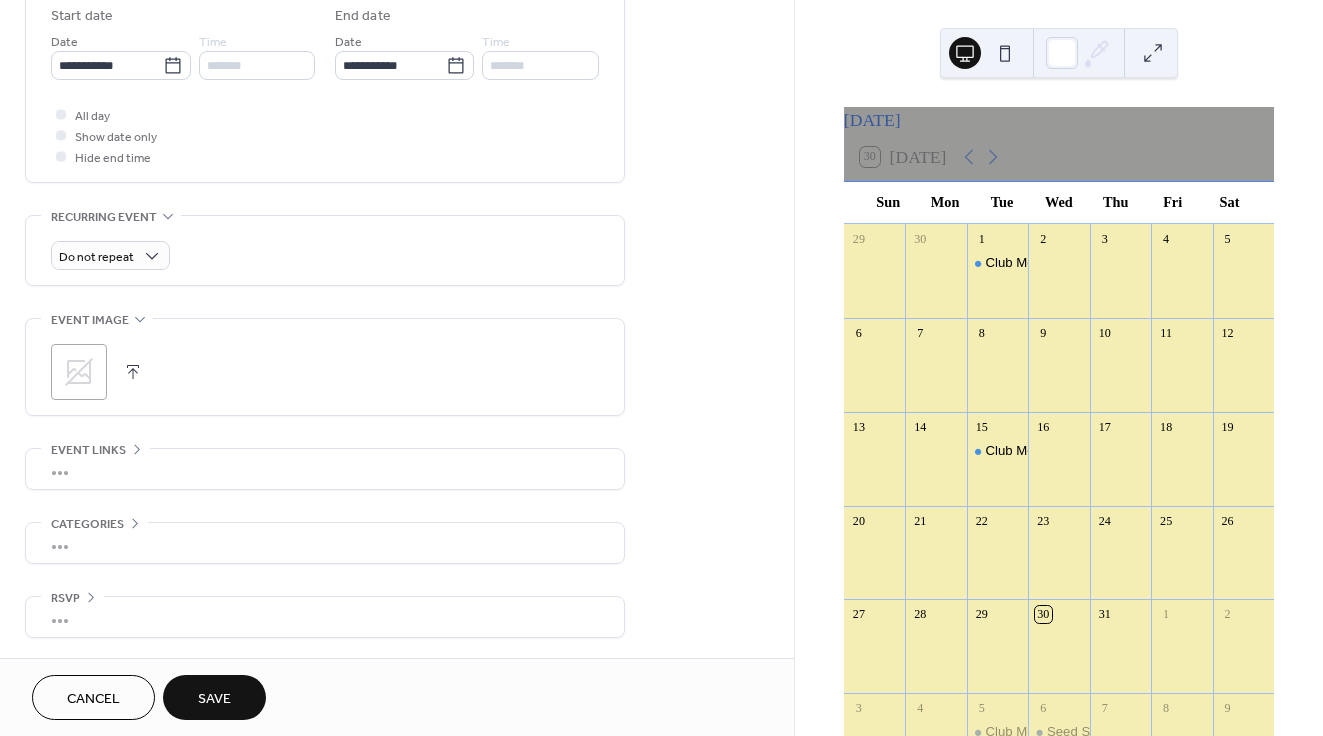 click at bounding box center (133, 372) 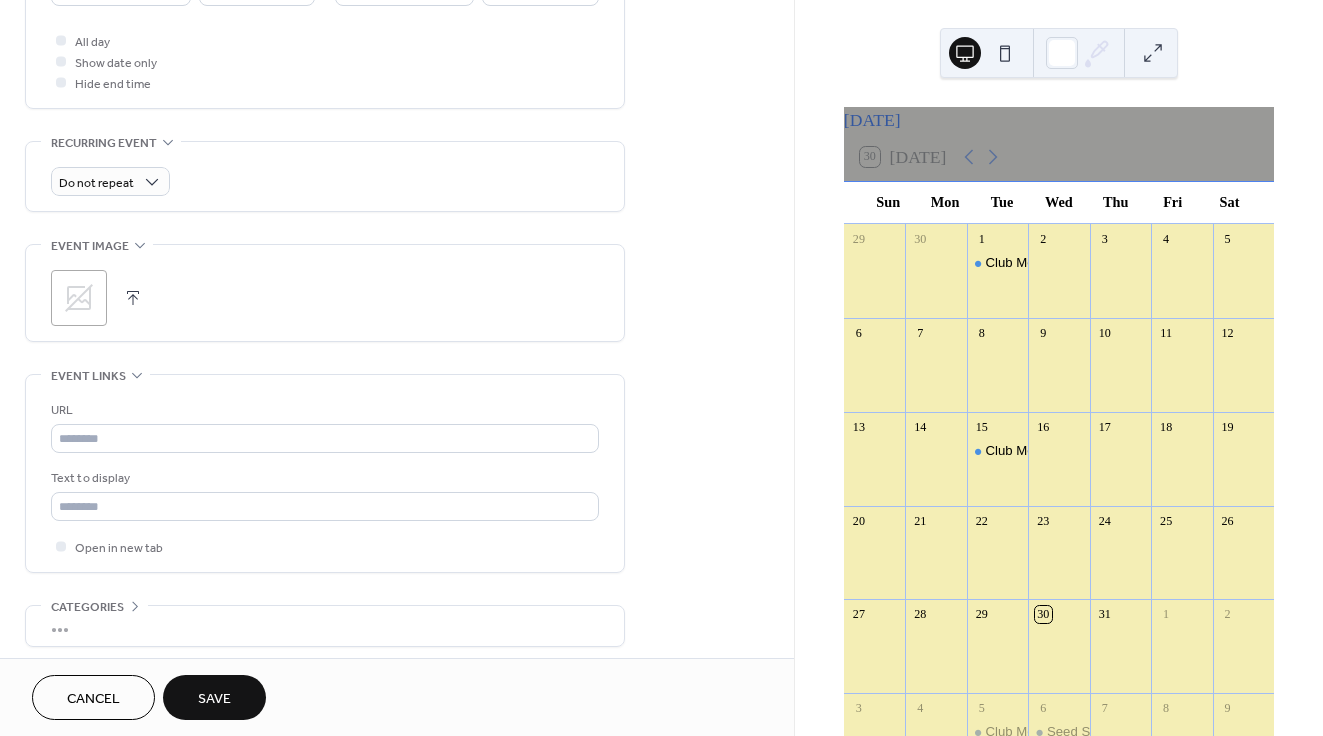 scroll, scrollTop: 746, scrollLeft: 0, axis: vertical 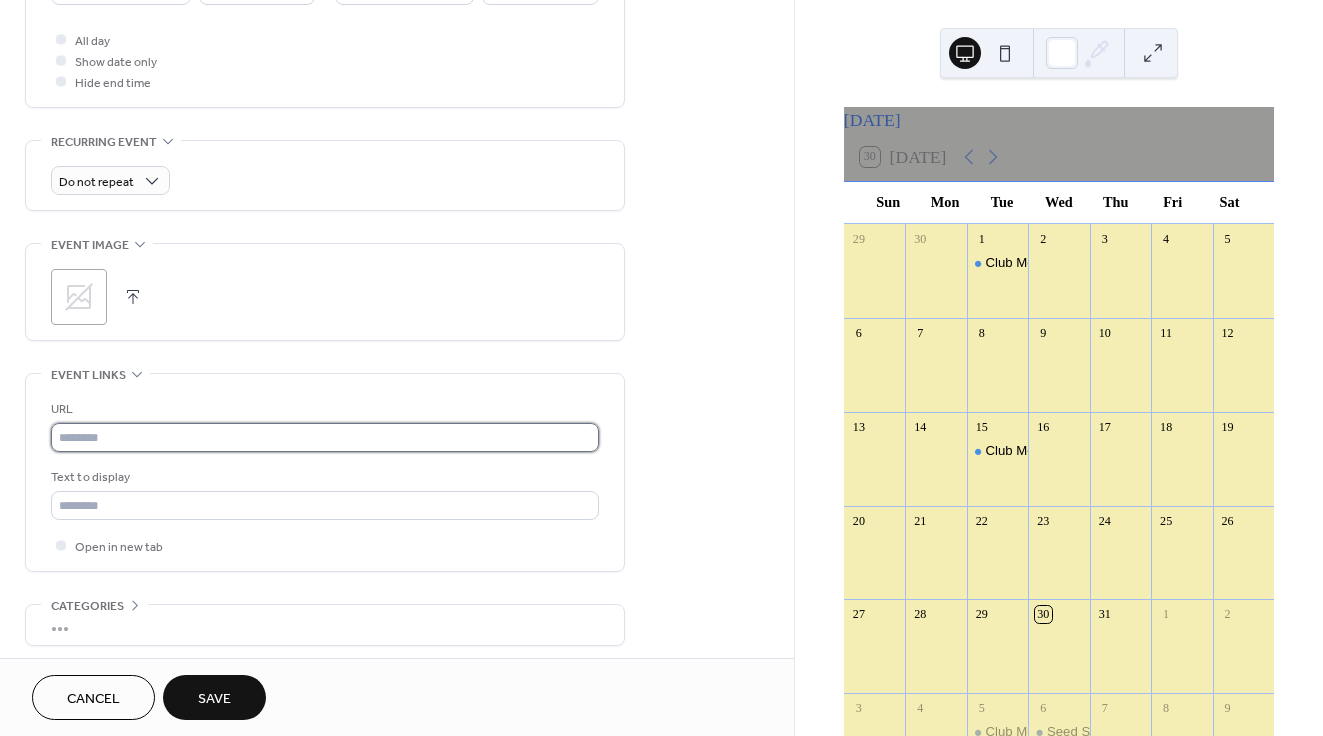 click at bounding box center (325, 437) 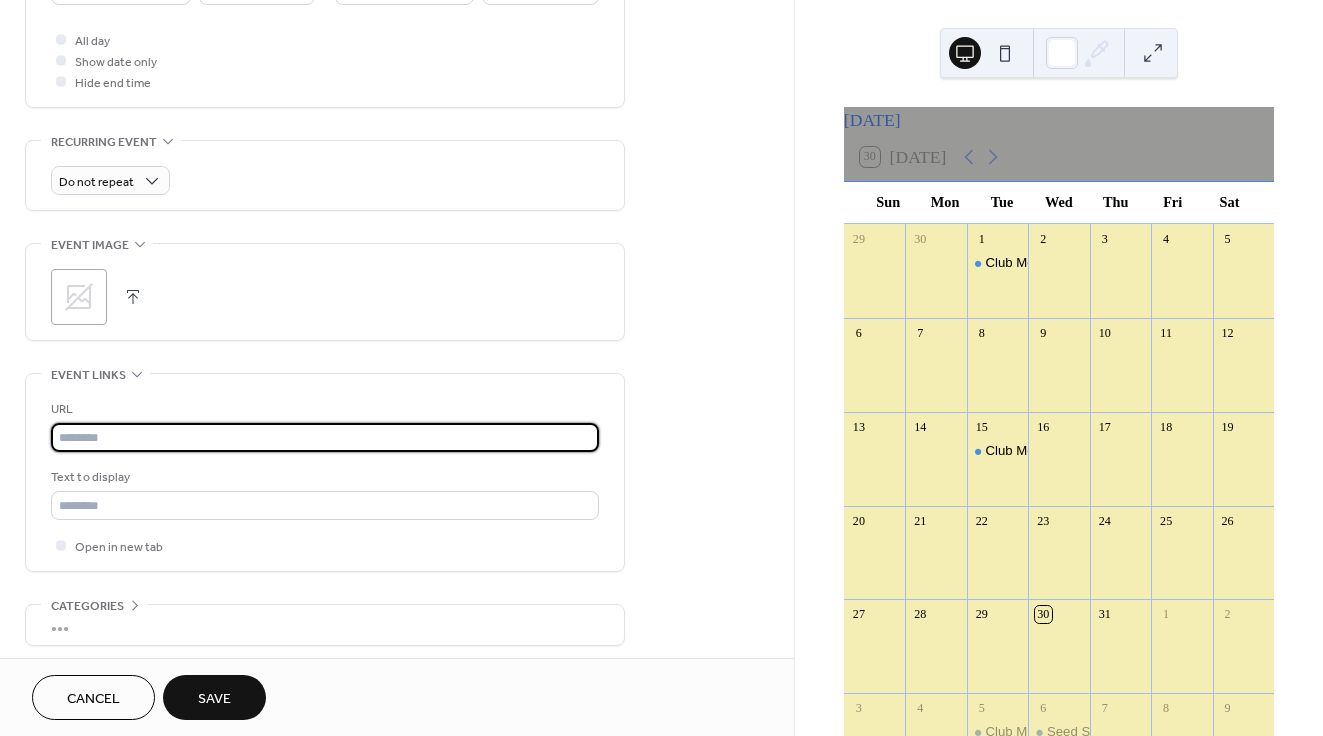 paste on "**********" 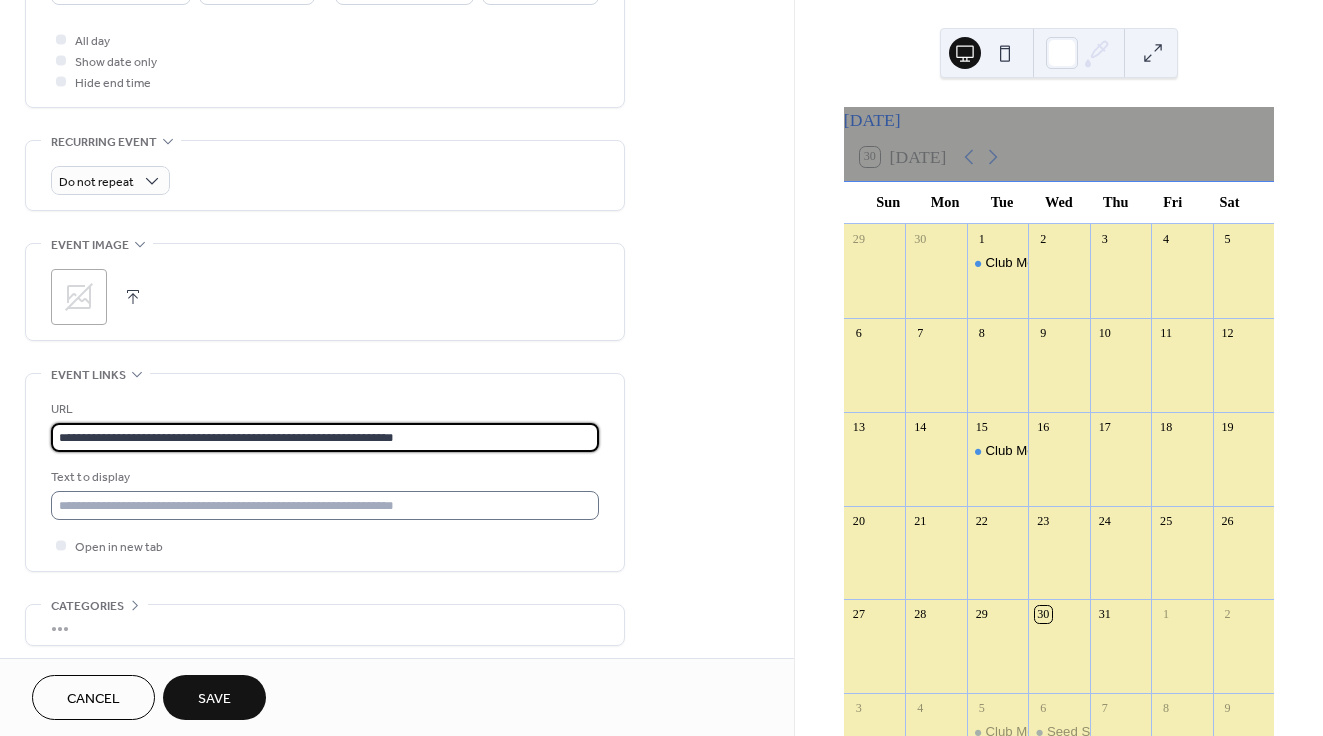 type on "**********" 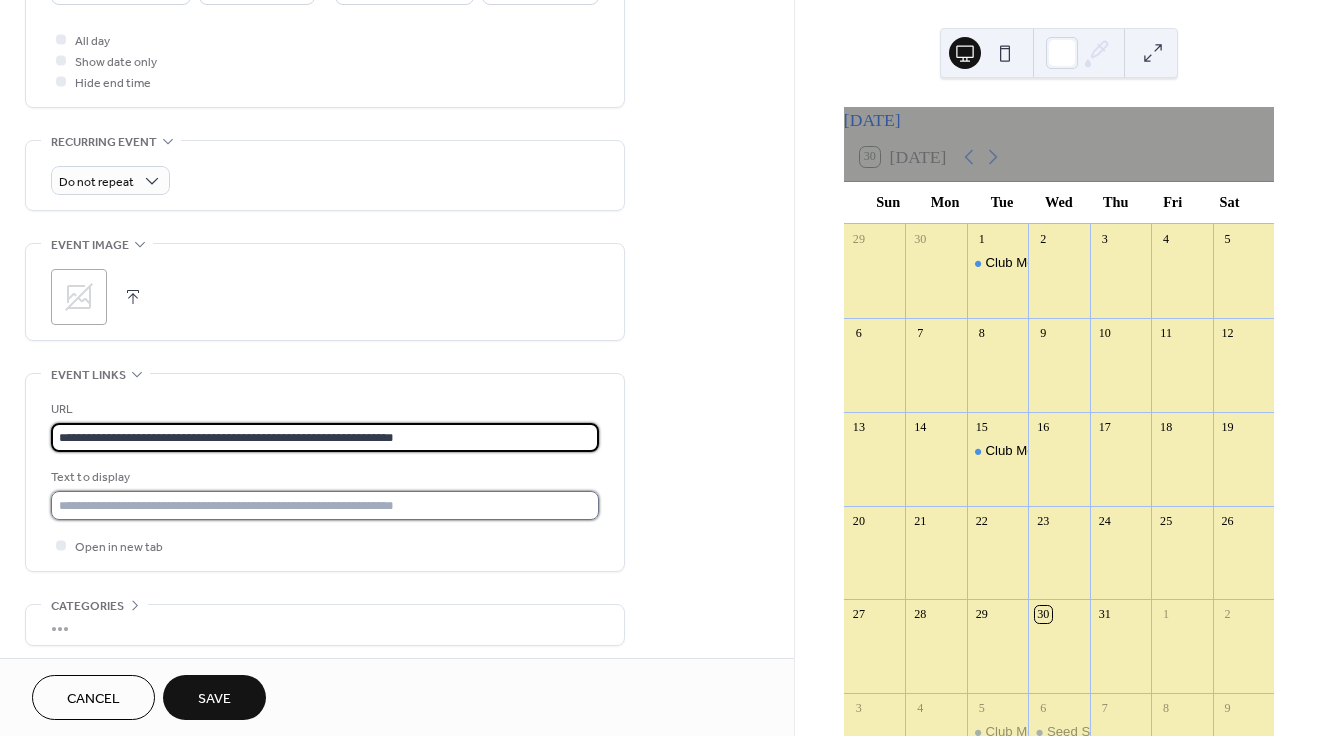 click at bounding box center (325, 505) 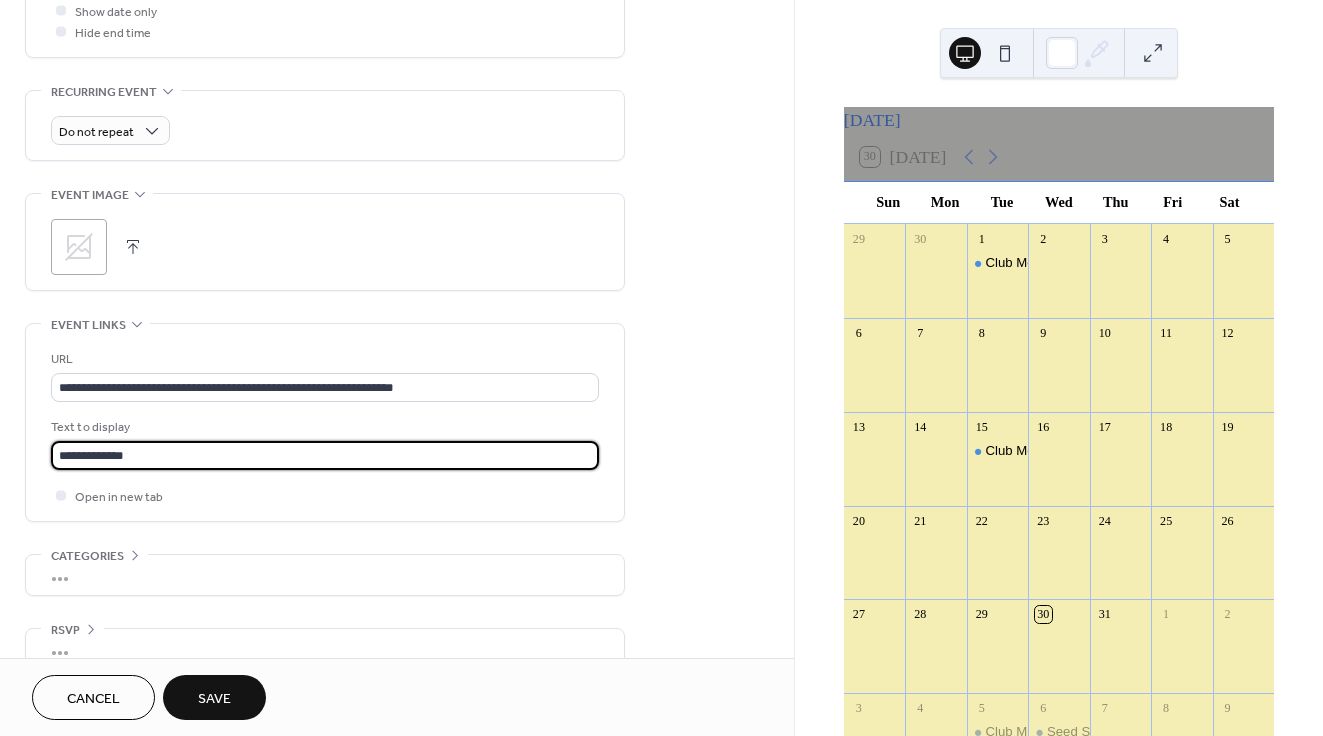 scroll, scrollTop: 828, scrollLeft: 0, axis: vertical 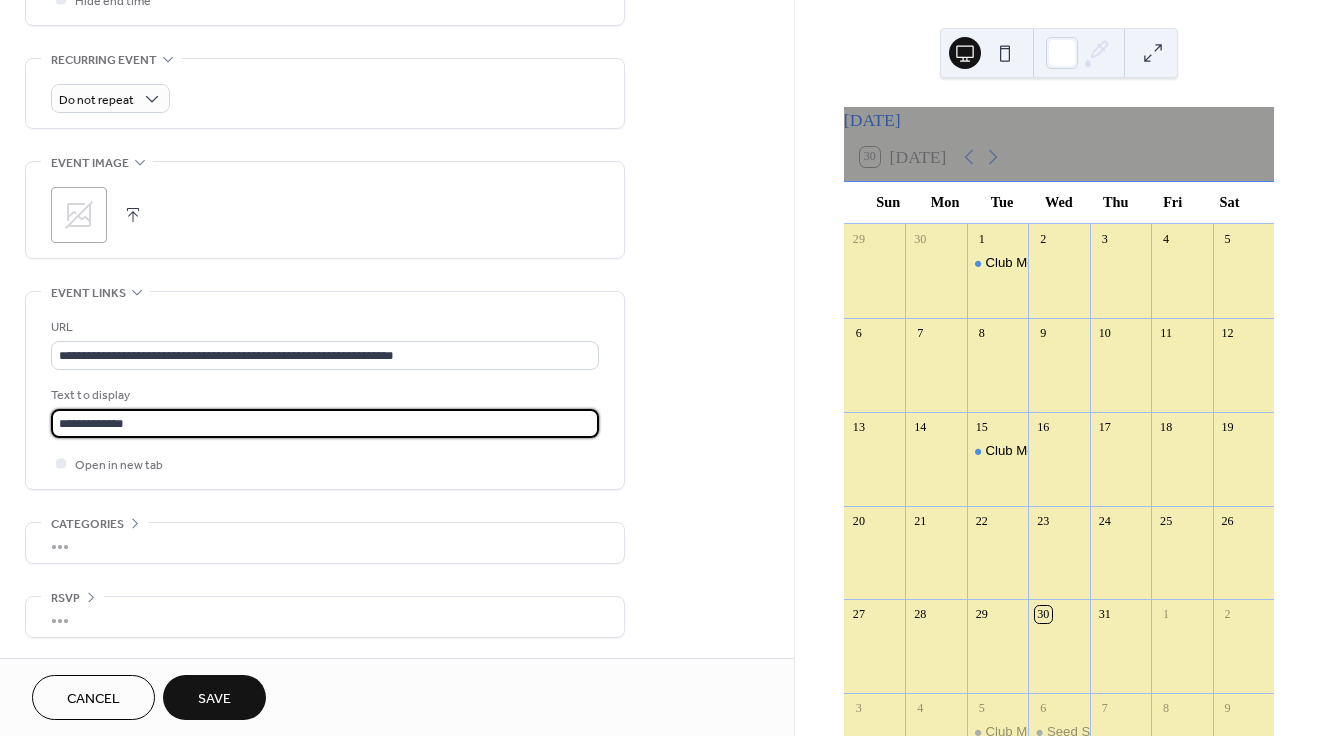 type on "**********" 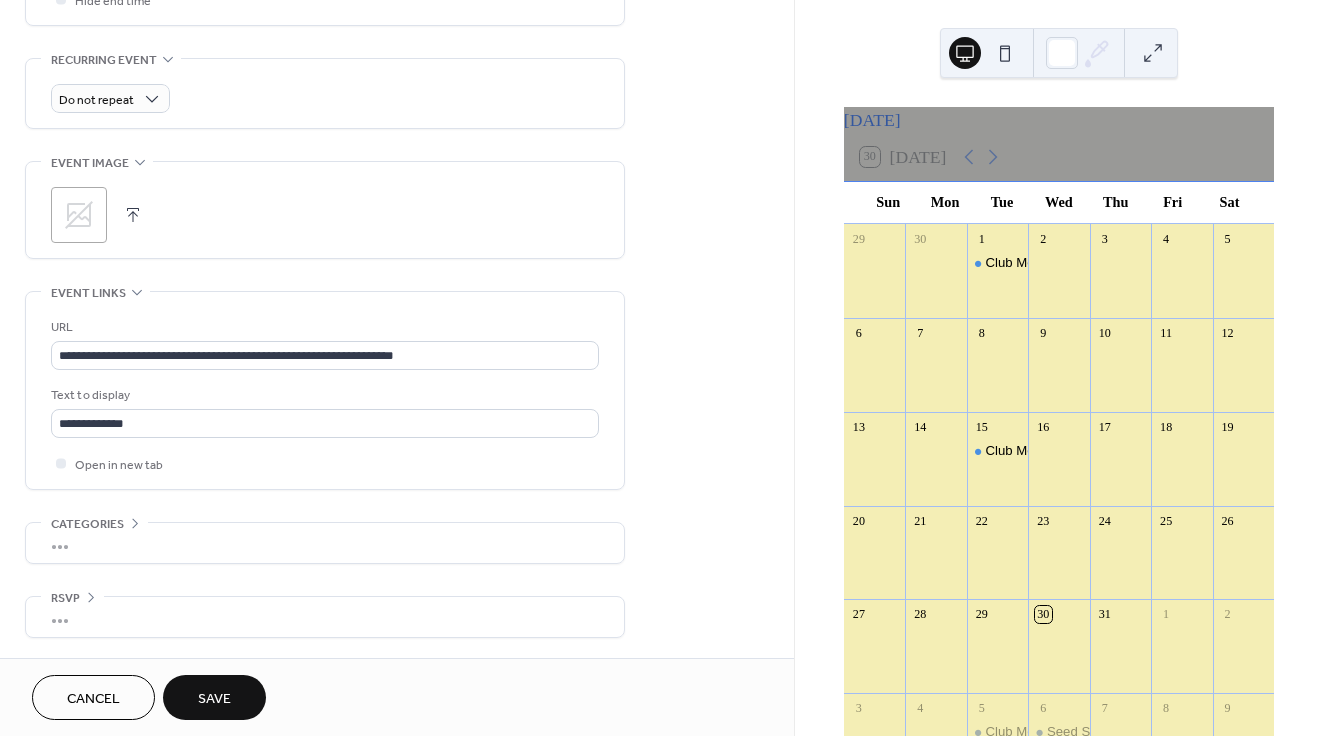 click on "Save" at bounding box center (214, 699) 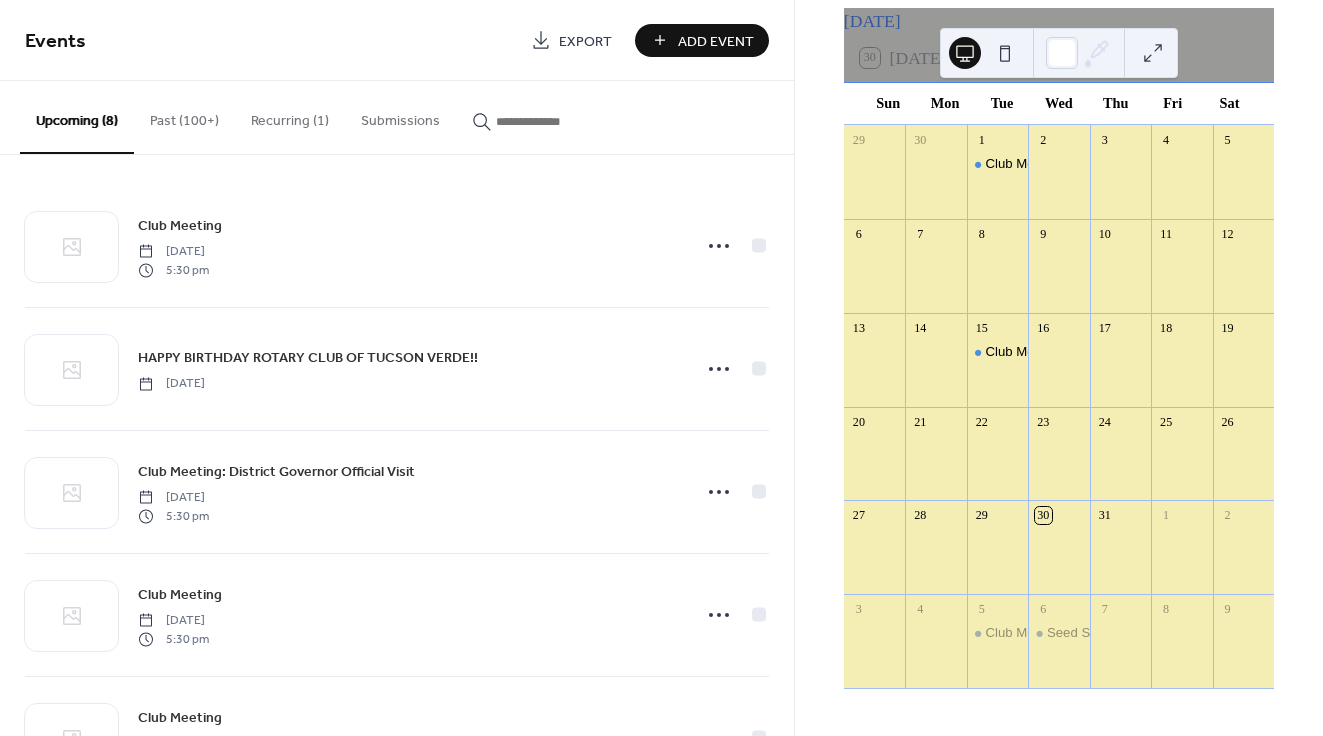 scroll, scrollTop: 0, scrollLeft: 0, axis: both 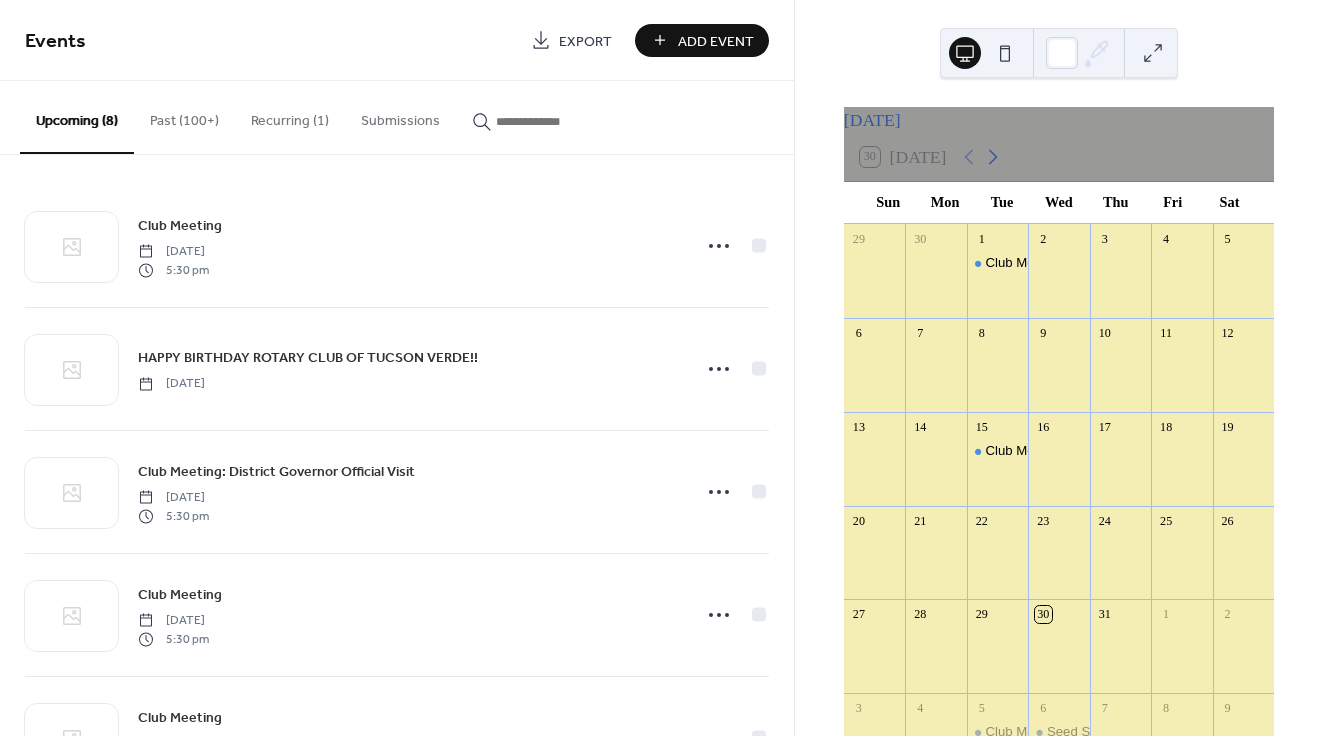 click 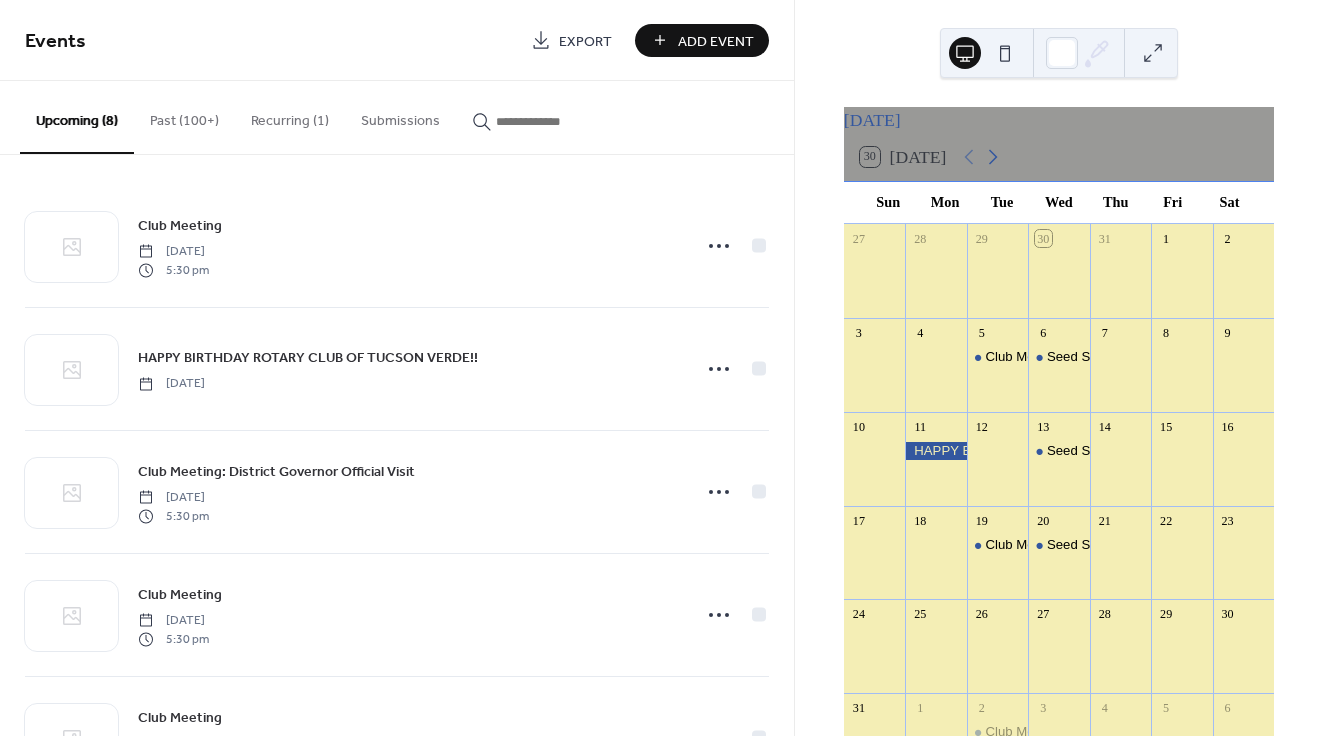 click 